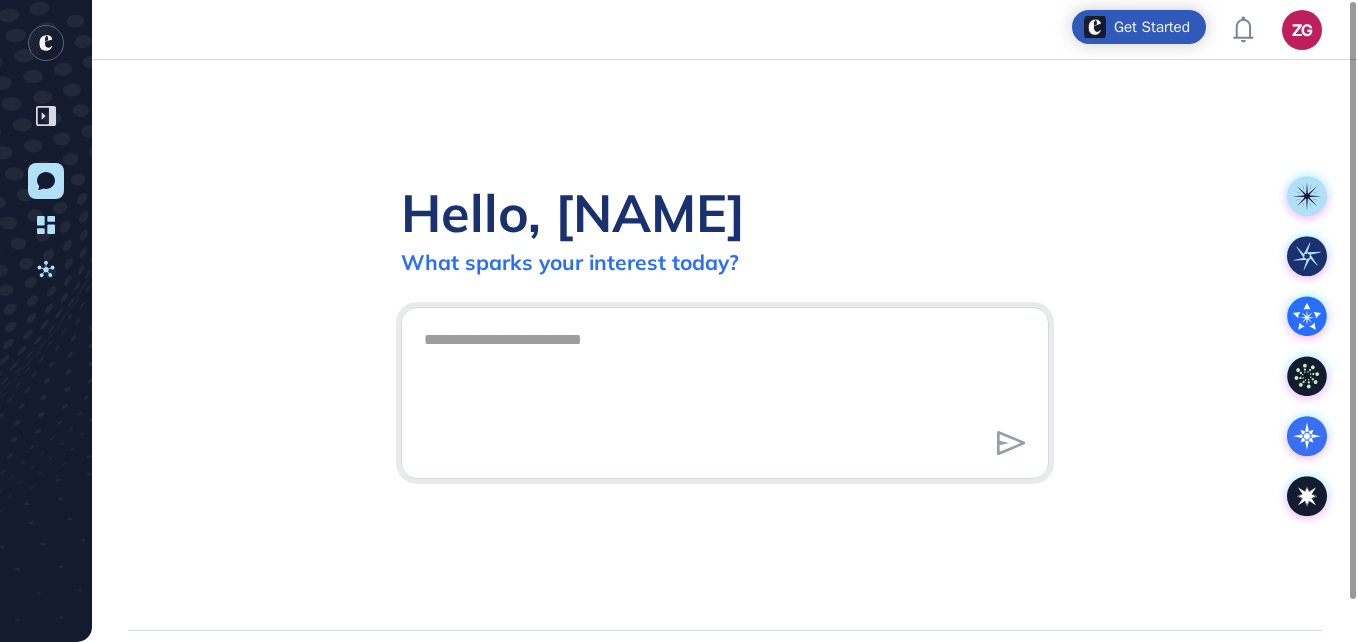 scroll, scrollTop: 0, scrollLeft: 0, axis: both 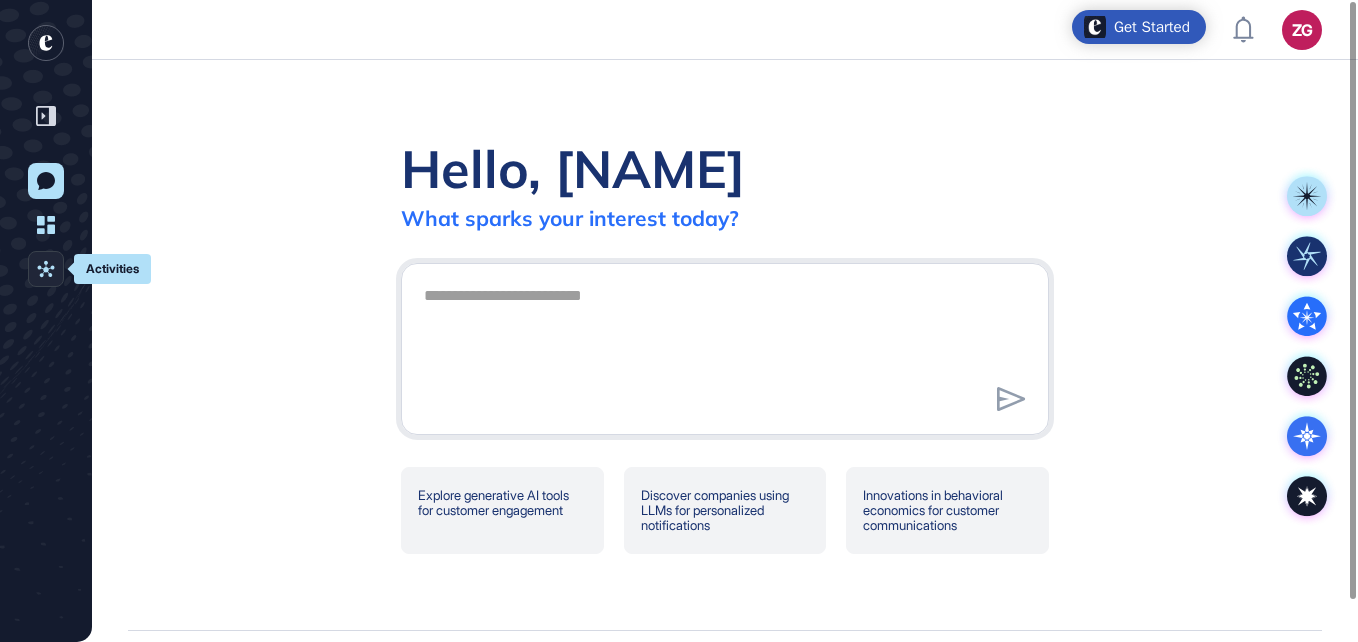 click 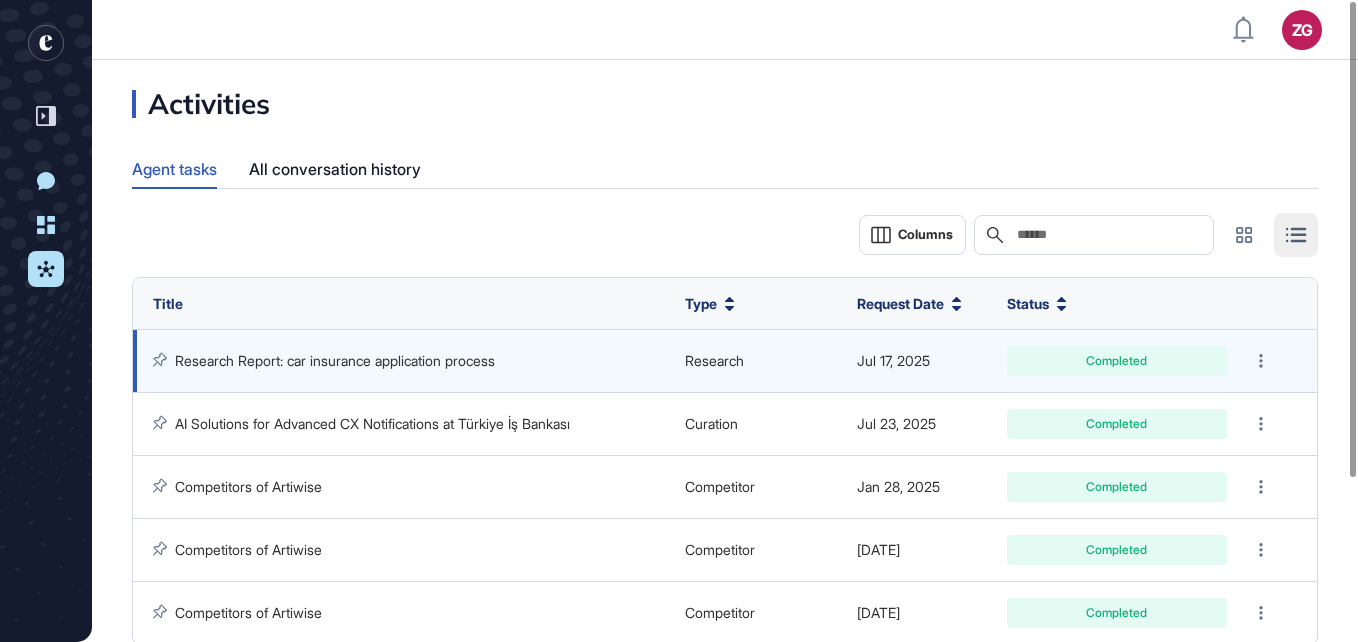 click on "Research Report: car insurance application process" at bounding box center [335, 360] 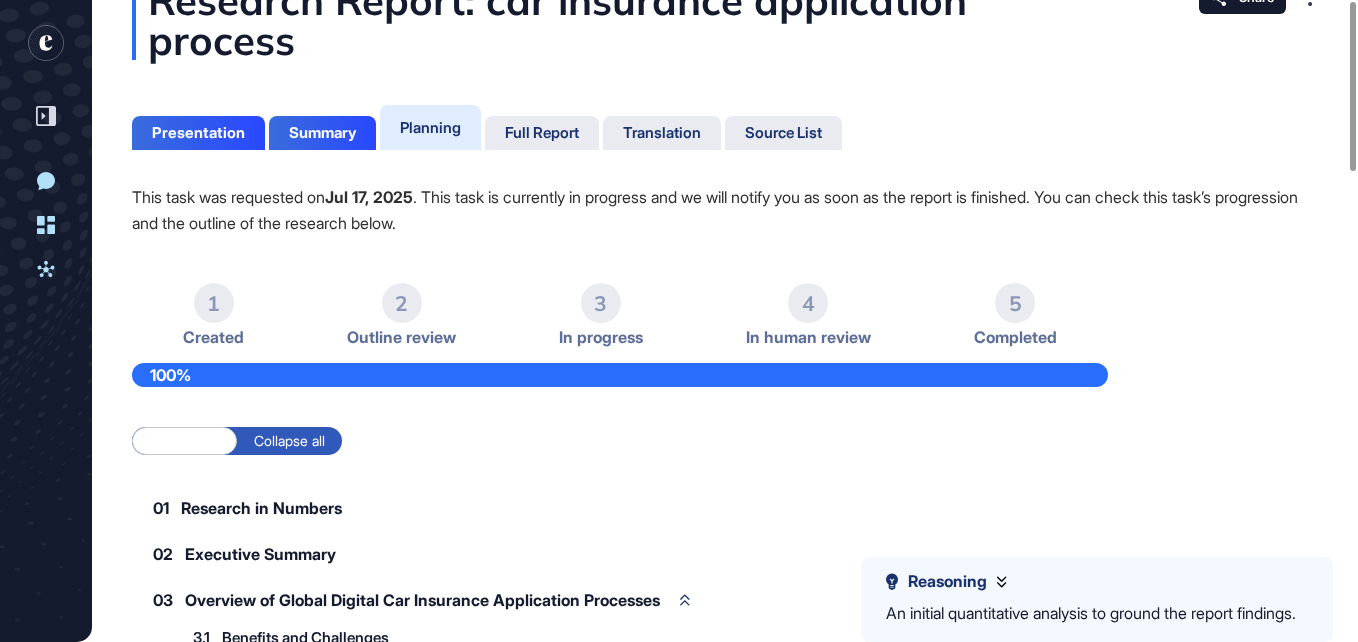 scroll, scrollTop: 0, scrollLeft: 0, axis: both 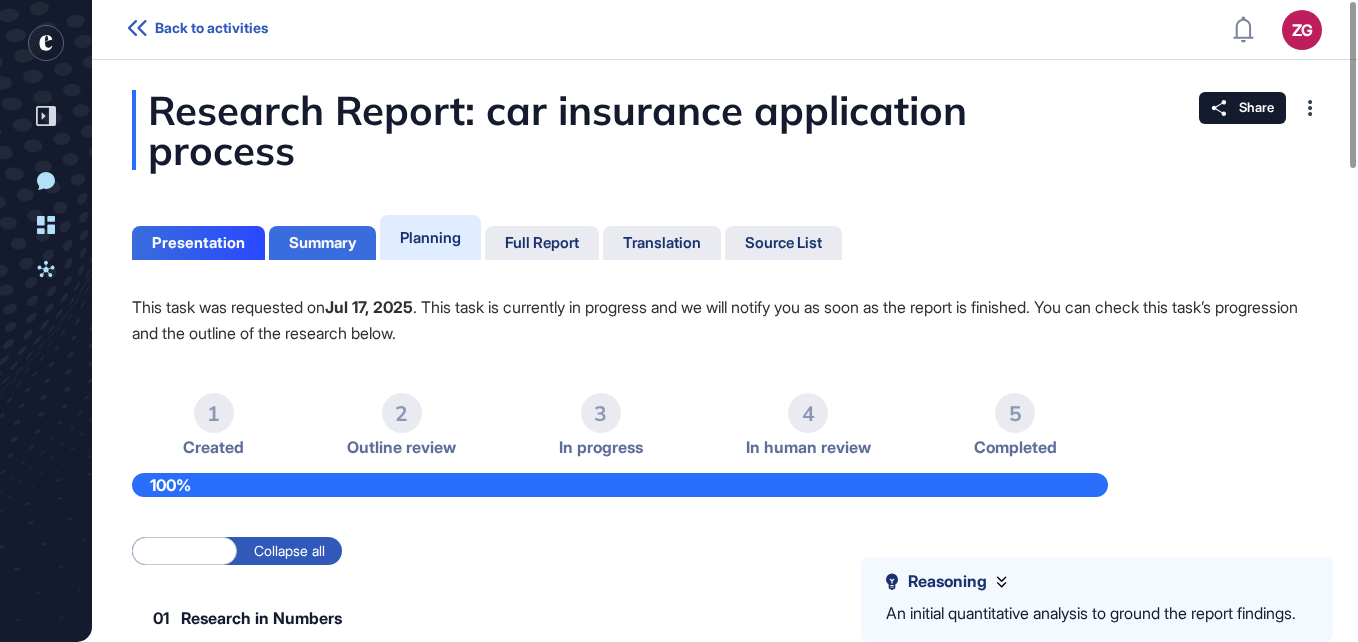 click on "Summary" at bounding box center (322, 243) 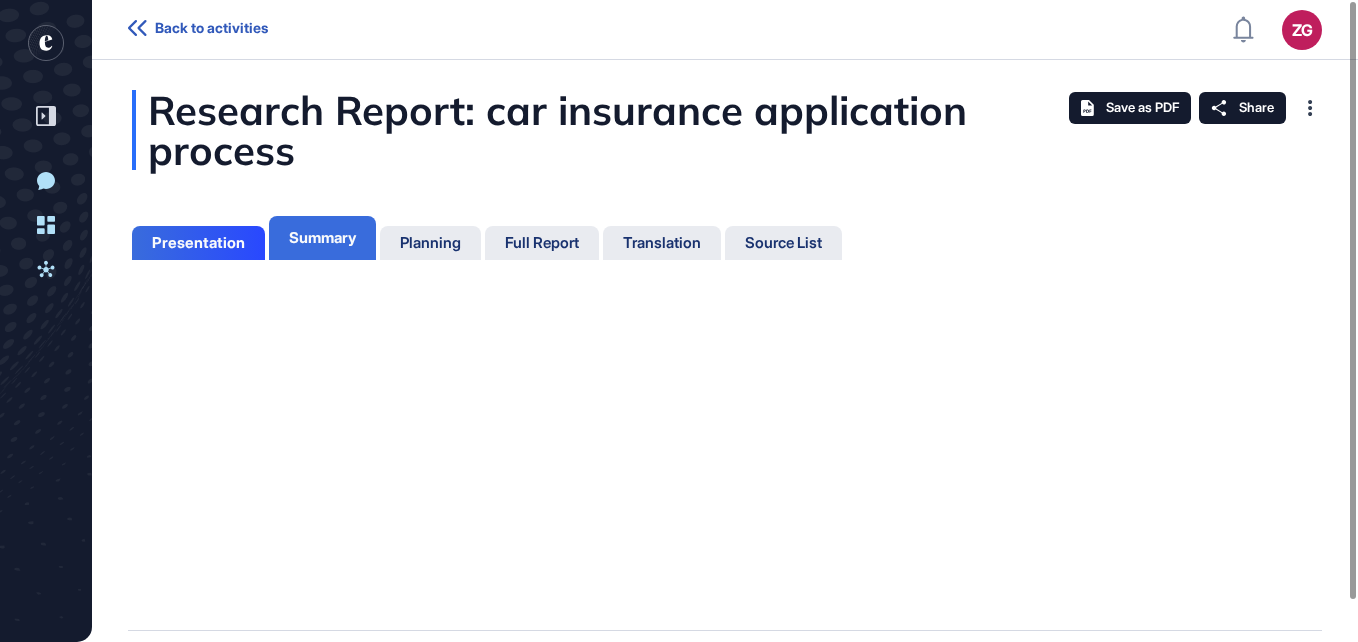 scroll, scrollTop: 542, scrollLeft: 5, axis: both 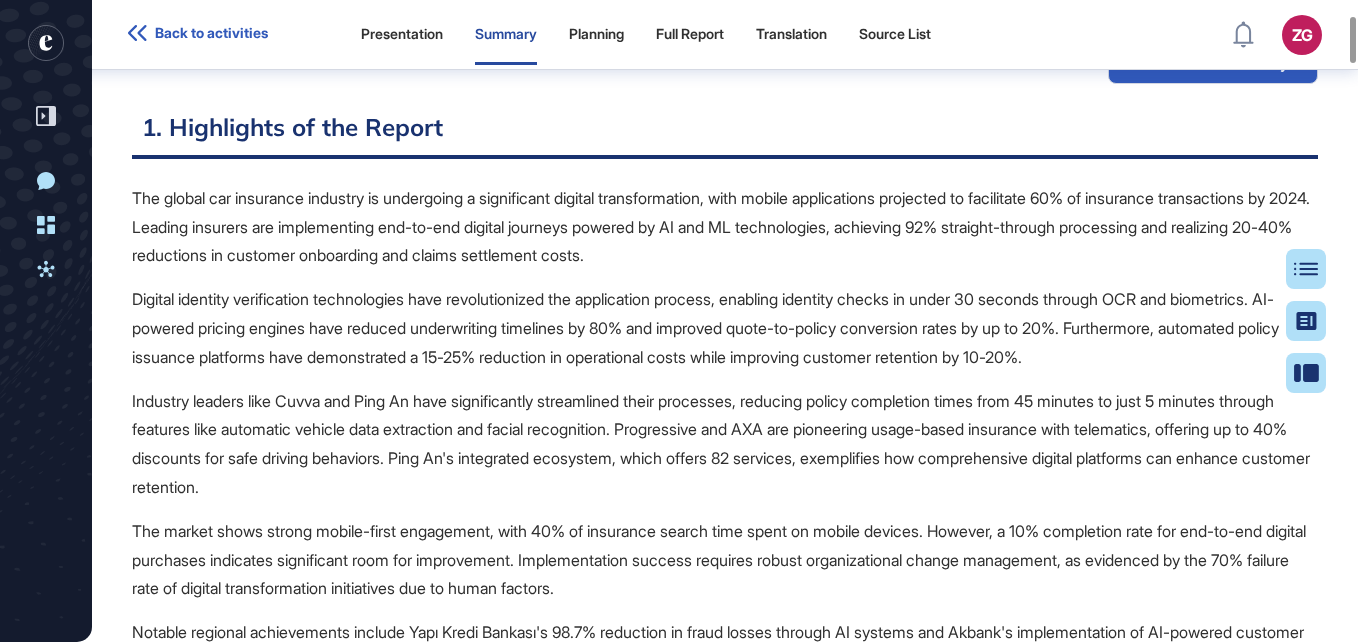 click on "The global car insurance industry is undergoing a significant digital transformation, with mobile applications projected to facilitate 60% of insurance transactions by 2024. Leading insurers are implementing end-to-end digital journeys powered by AI and ML technologies, achieving 92% straight-through processing and realizing 20-40% reductions in customer onboarding and claims settlement costs." at bounding box center (725, 227) 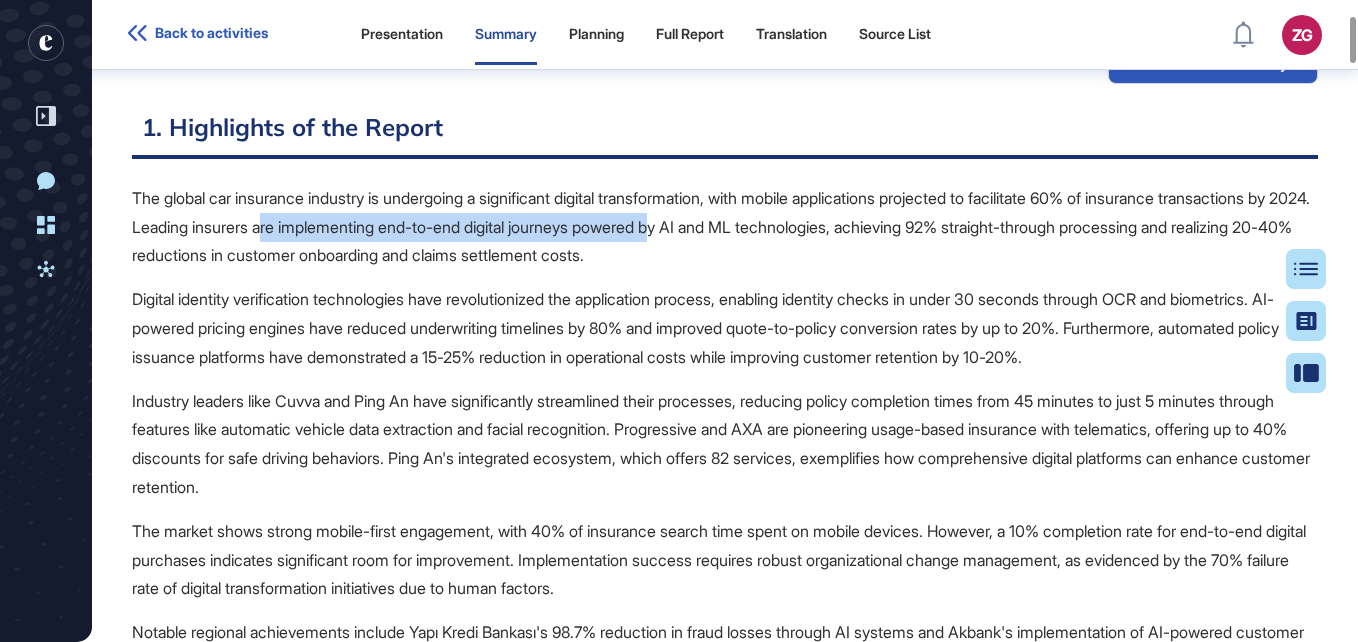drag, startPoint x: 437, startPoint y: 223, endPoint x: 848, endPoint y: 221, distance: 411.00485 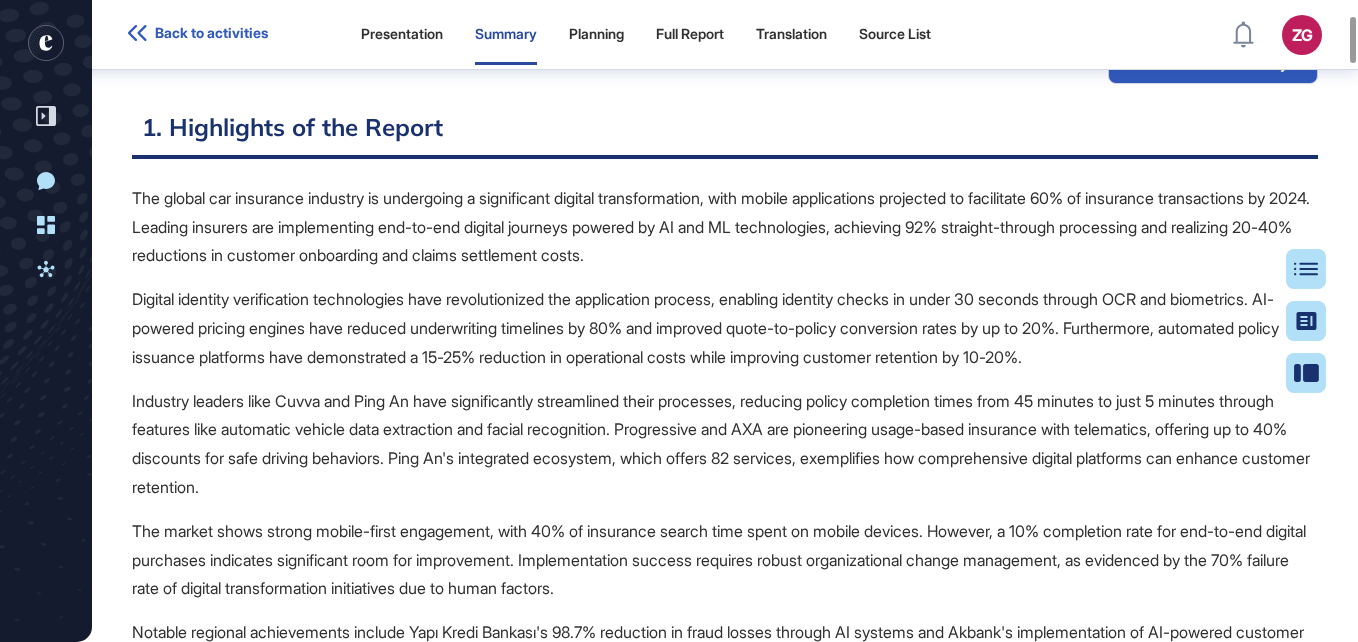 drag, startPoint x: 848, startPoint y: 221, endPoint x: 808, endPoint y: 253, distance: 51.224995 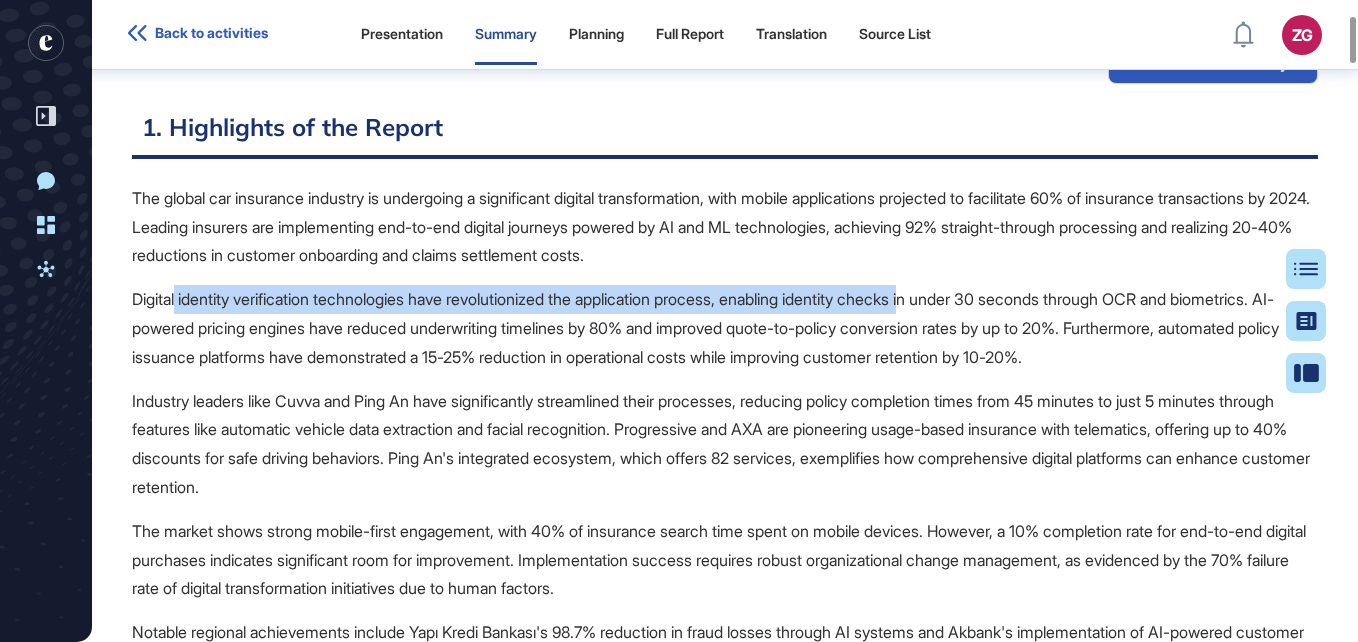 drag, startPoint x: 412, startPoint y: 290, endPoint x: 945, endPoint y: 304, distance: 533.18384 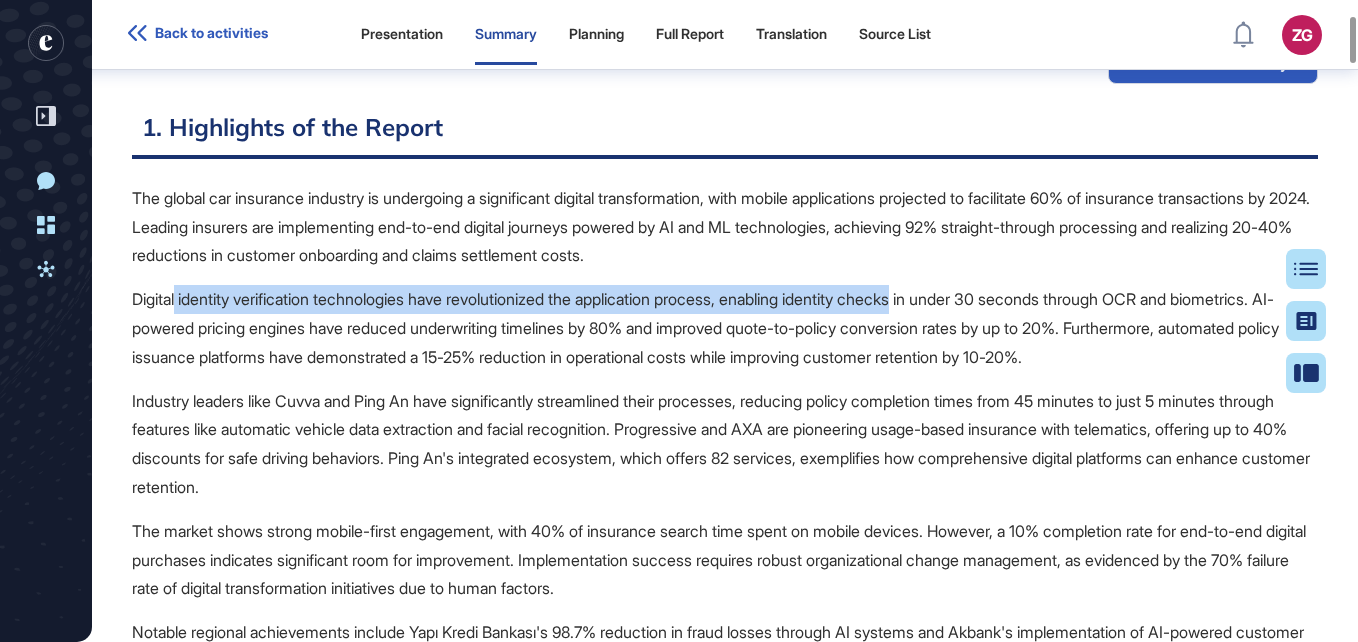 click on "Digital identity verification technologies have revolutionized the application process, enabling identity checks in under 30 seconds through OCR and biometrics. AI-powered pricing engines have reduced underwriting timelines by 80% and improved quote-to-policy conversion rates by up to 20%. Furthermore, automated policy issuance platforms have demonstrated a 15-25% reduction in operational costs while improving customer retention by 10-20%." at bounding box center (725, 328) 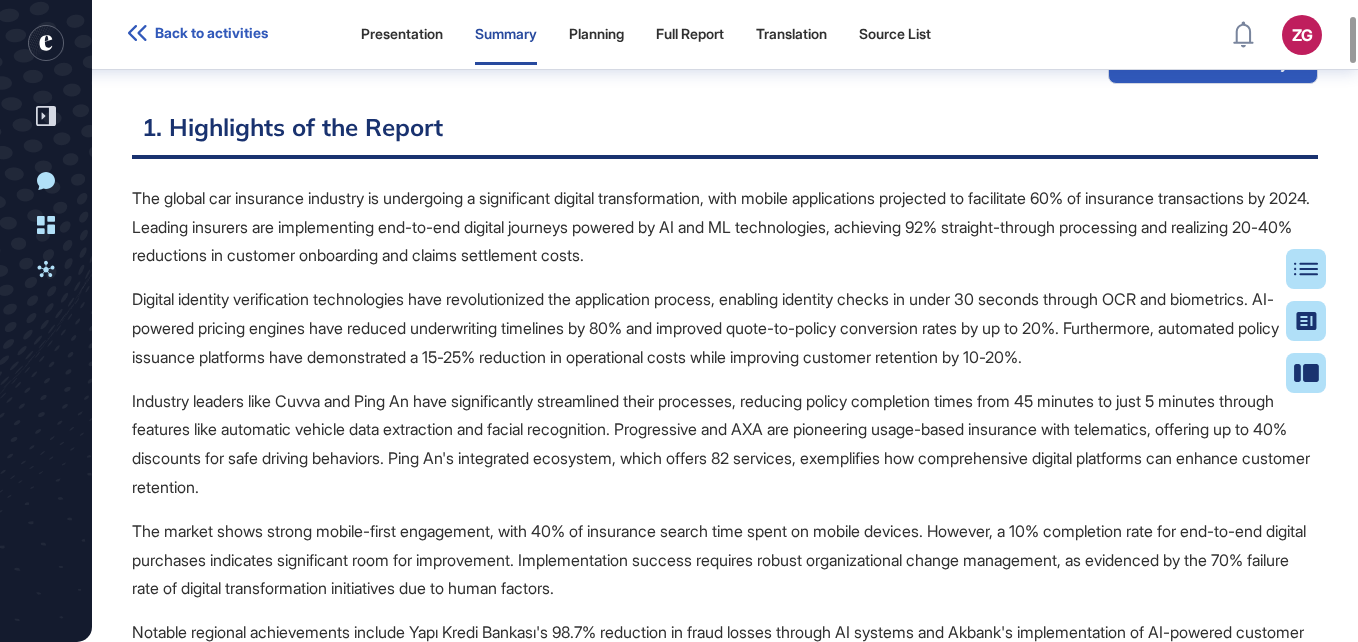 click on "Digital identity verification technologies have revolutionized the application process, enabling identity checks in under 30 seconds through OCR and biometrics. AI-powered pricing engines have reduced underwriting timelines by 80% and improved quote-to-policy conversion rates by up to 20%. Furthermore, automated policy issuance platforms have demonstrated a 15-25% reduction in operational costs while improving customer retention by 10-20%." at bounding box center [725, 328] 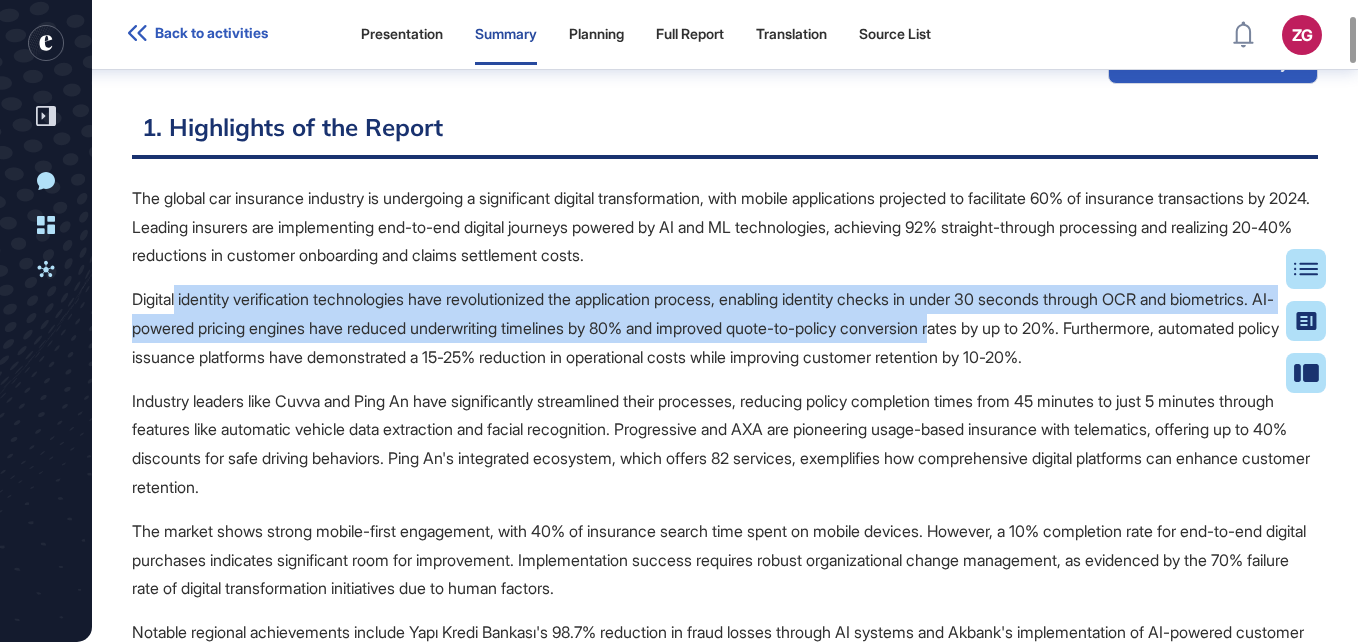 drag, startPoint x: 178, startPoint y: 296, endPoint x: 1079, endPoint y: 323, distance: 901.4045 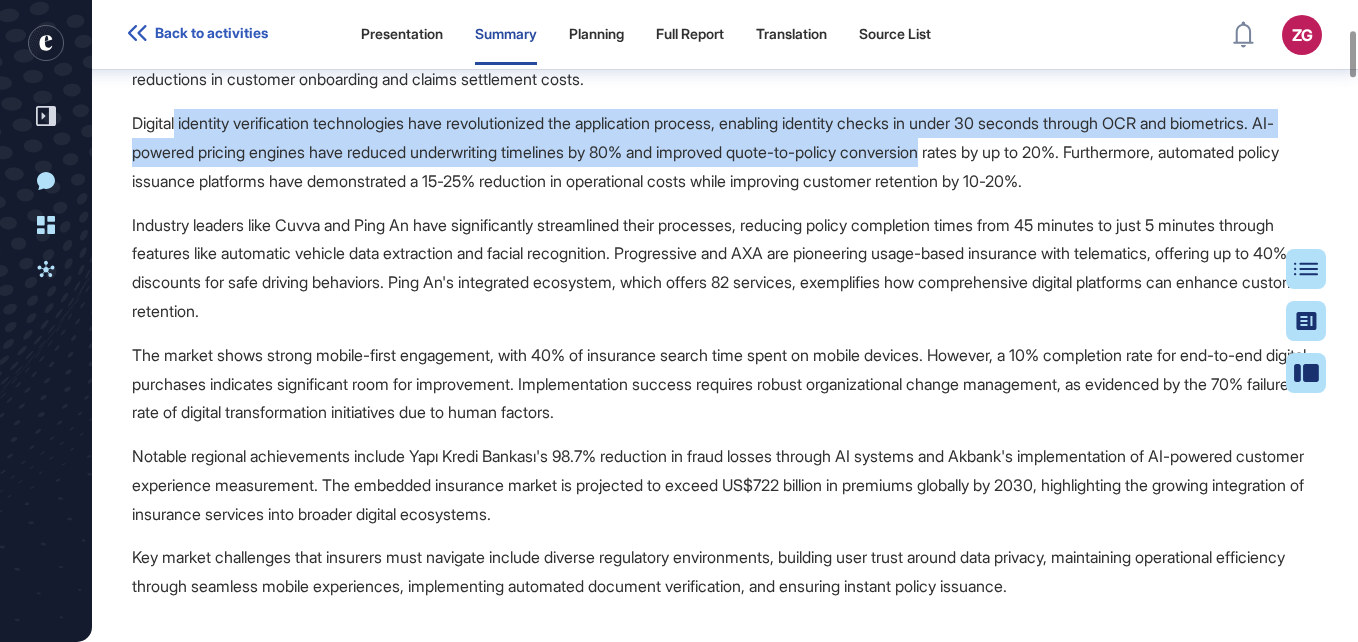 scroll, scrollTop: 410, scrollLeft: 0, axis: vertical 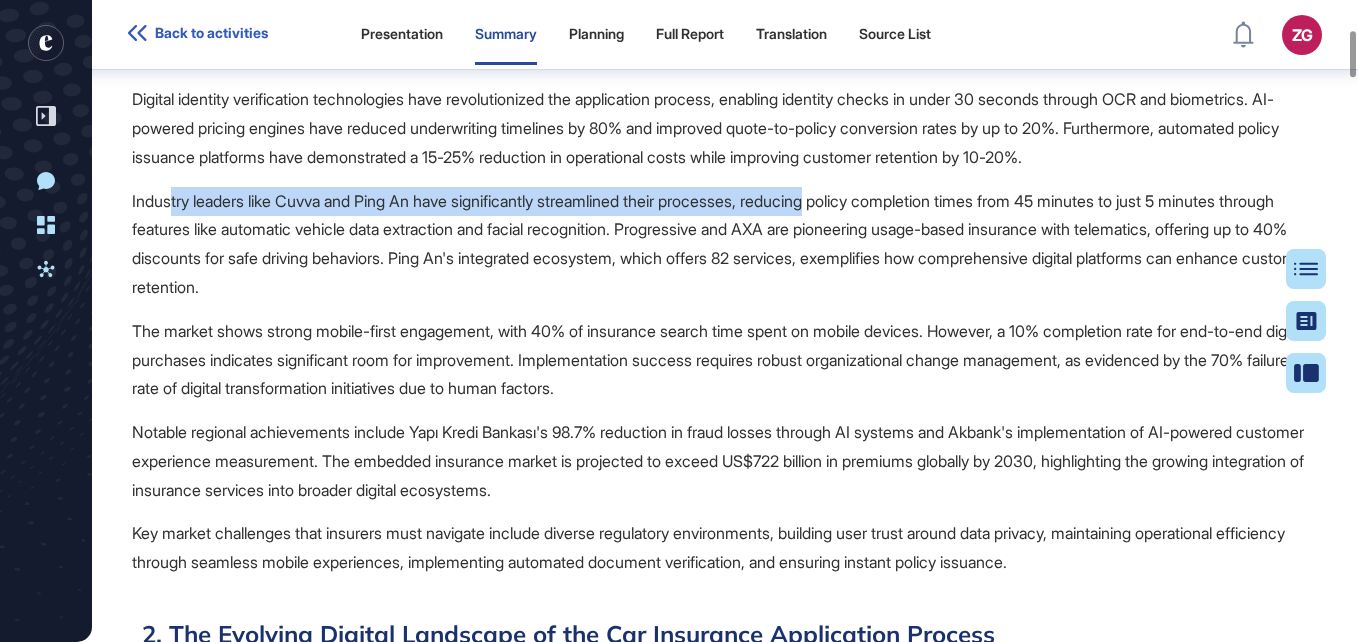 drag, startPoint x: 278, startPoint y: 188, endPoint x: 851, endPoint y: 198, distance: 573.0873 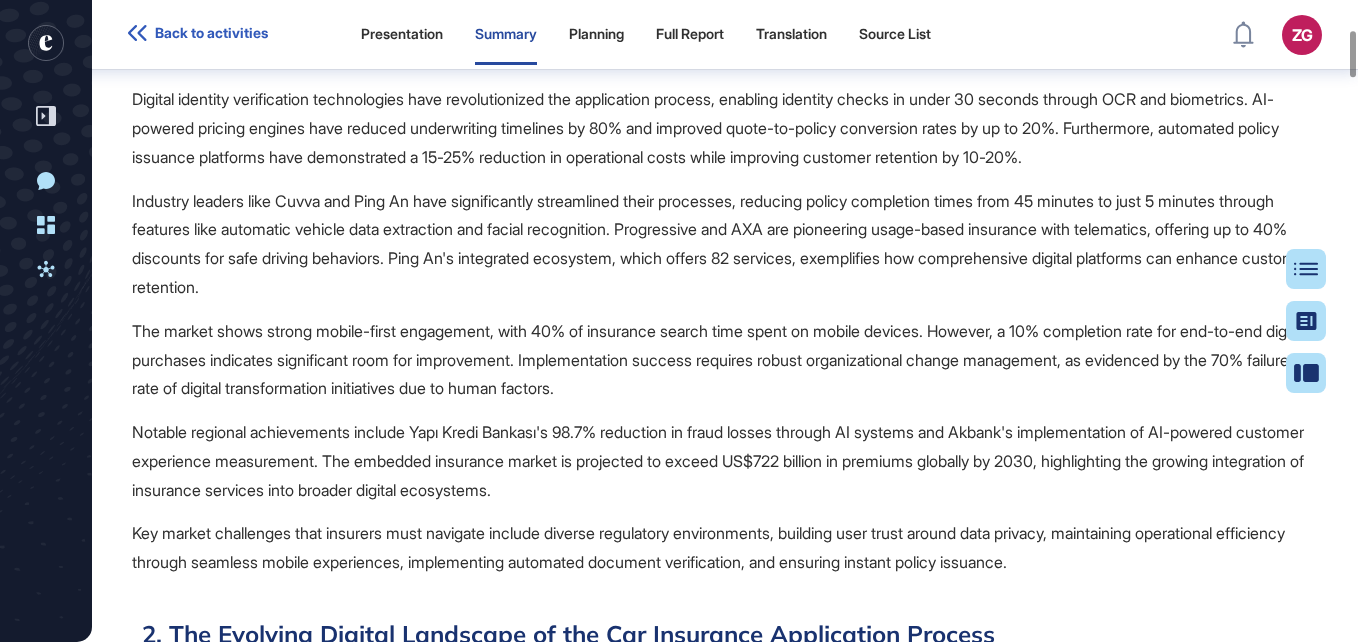 drag, startPoint x: 851, startPoint y: 198, endPoint x: 858, endPoint y: 243, distance: 45.54119 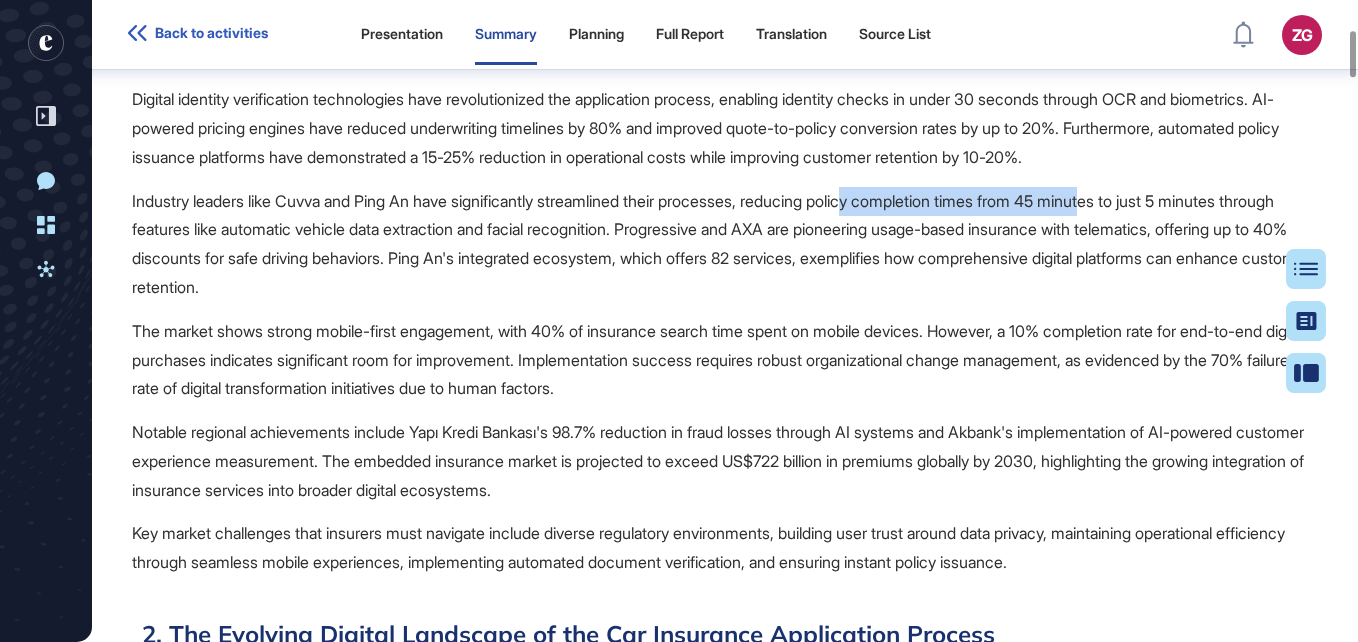 drag, startPoint x: 1113, startPoint y: 191, endPoint x: 1143, endPoint y: 202, distance: 31.95309 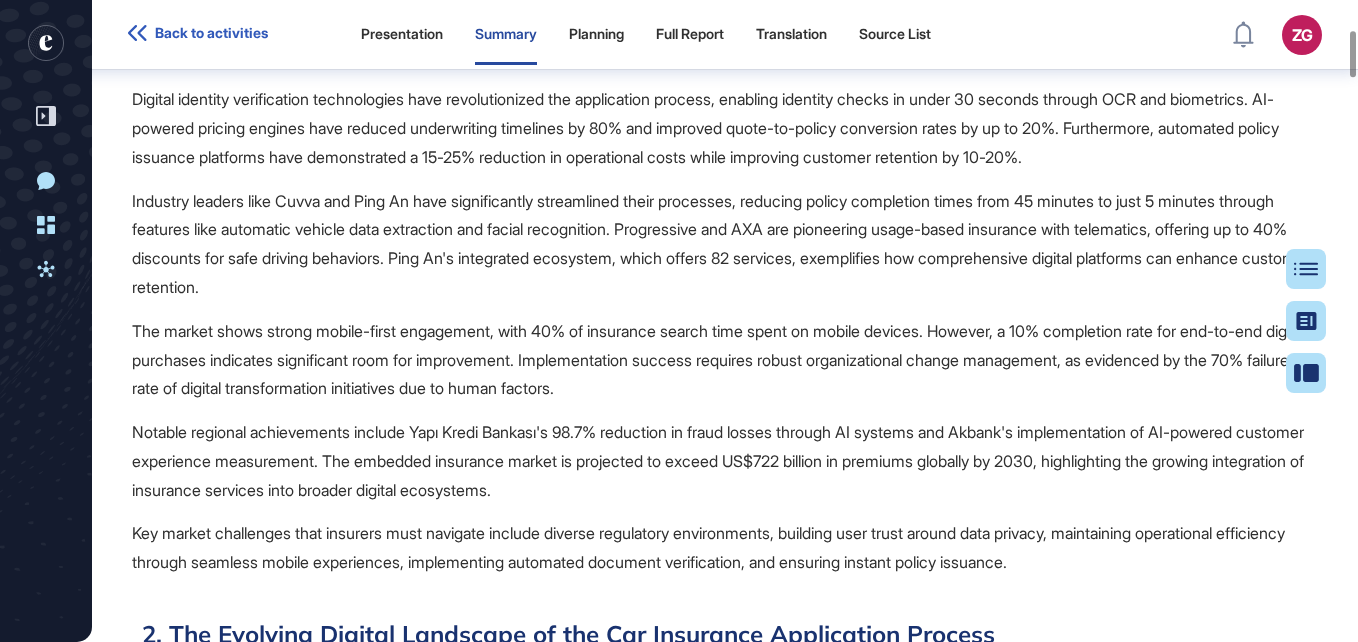 click on "Industry leaders like Cuvva and Ping An have significantly streamlined their processes, reducing policy completion times from 45 minutes to just 5 minutes through features like automatic vehicle data extraction and facial recognition. Progressive and AXA are pioneering usage-based insurance with telematics, offering up to 40% discounts for safe driving behaviors. Ping An's integrated ecosystem, which offers 82 services, exemplifies how comprehensive digital platforms can enhance customer retention." at bounding box center [725, 244] 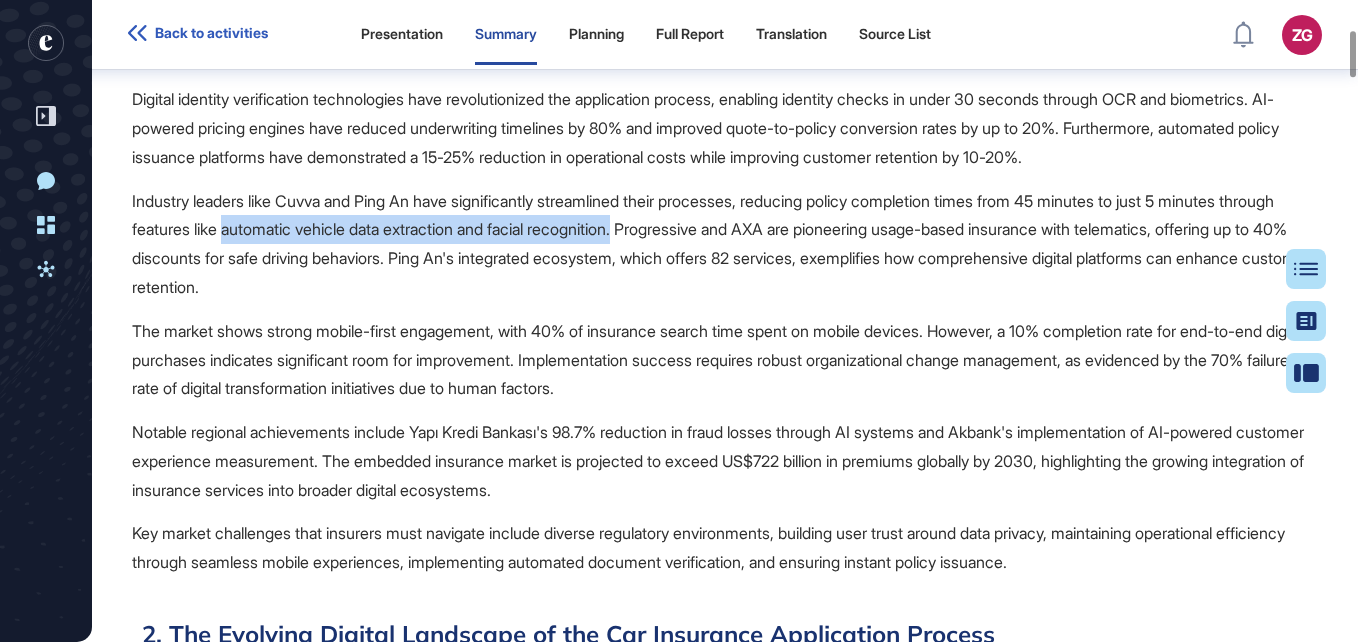 drag, startPoint x: 292, startPoint y: 228, endPoint x: 708, endPoint y: 232, distance: 416.01923 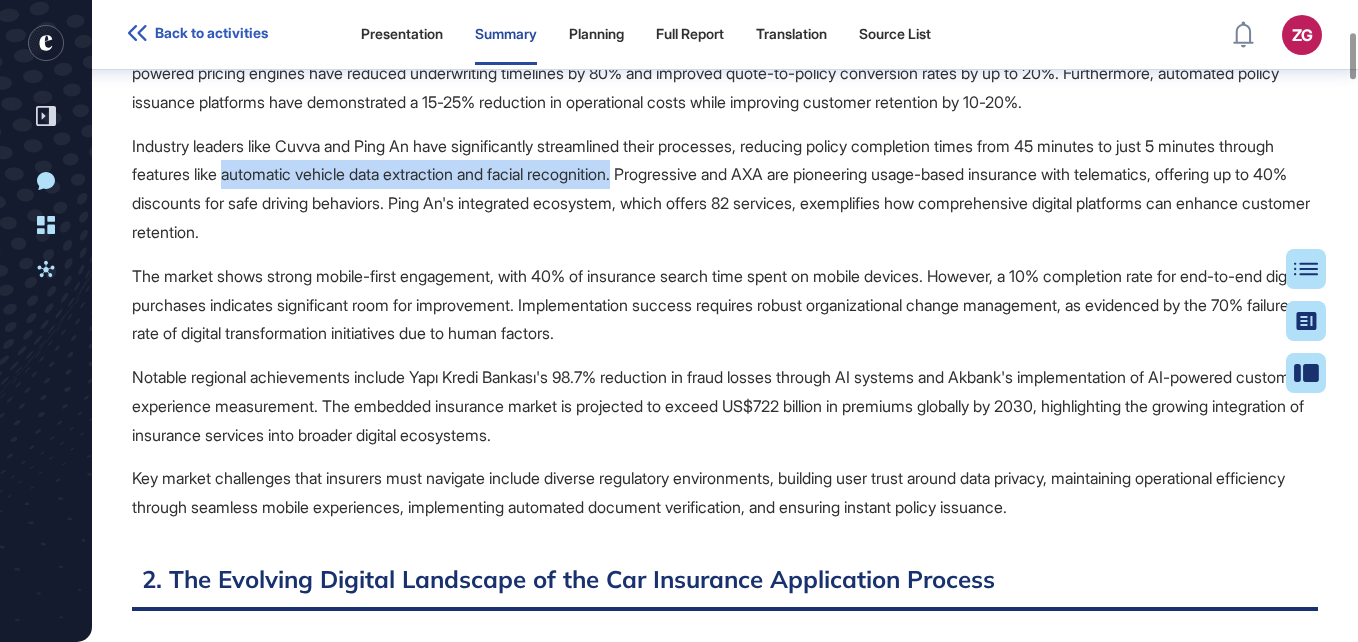 scroll, scrollTop: 510, scrollLeft: 0, axis: vertical 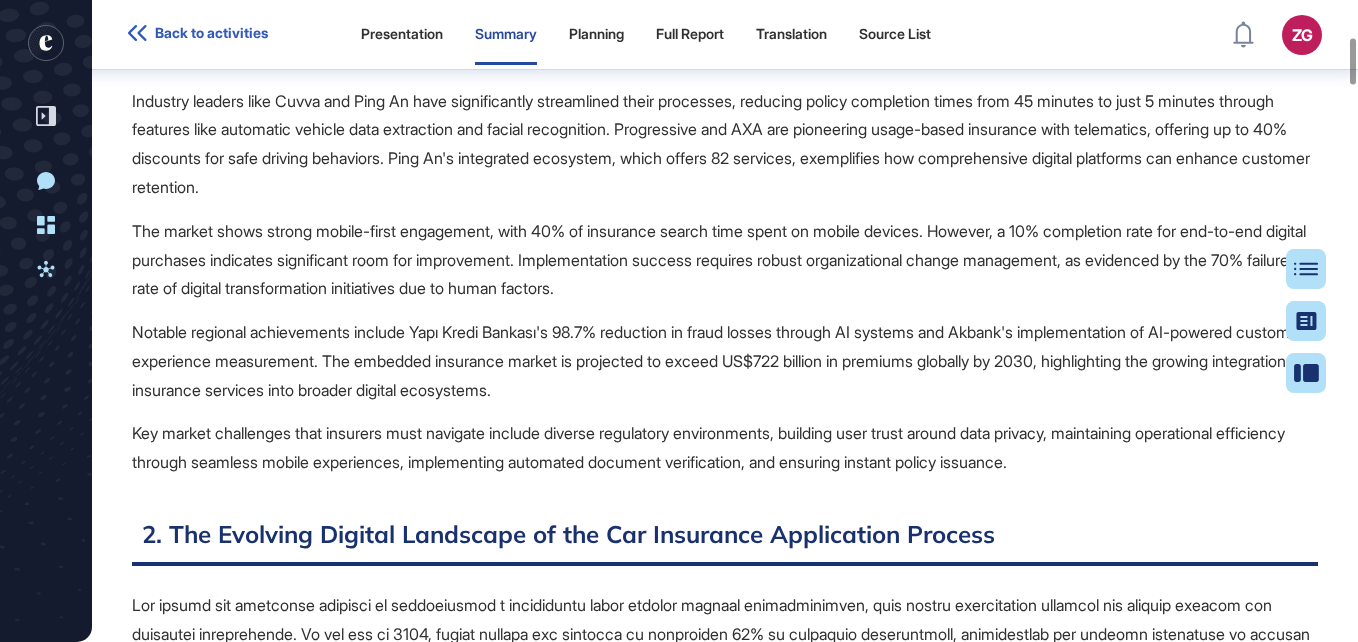 click on "Industry leaders like Cuvva and Ping An have significantly streamlined their processes, reducing policy completion times from 45 minutes to just 5 minutes through features like automatic vehicle data extraction and facial recognition. Progressive and AXA are pioneering usage-based insurance with telematics, offering up to 40% discounts for safe driving behaviors. Ping An's integrated ecosystem, which offers 82 services, exemplifies how comprehensive digital platforms can enhance customer retention." at bounding box center (725, 144) 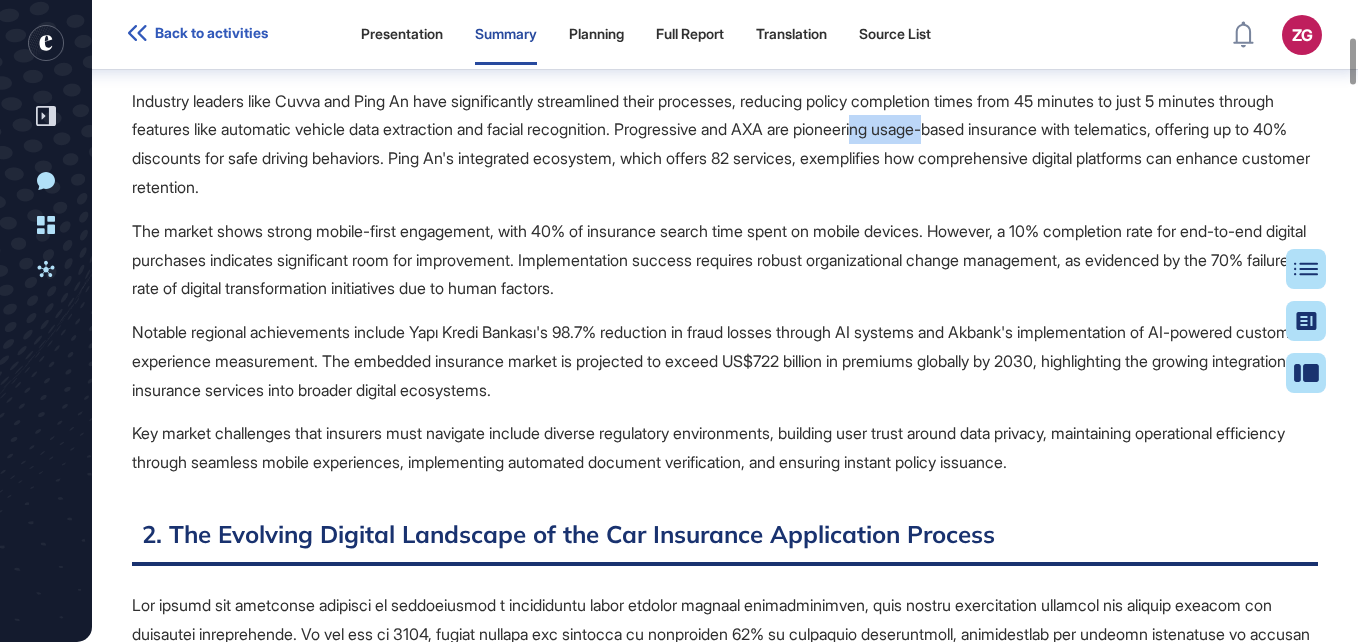 drag, startPoint x: 964, startPoint y: 136, endPoint x: 1042, endPoint y: 137, distance: 78.00641 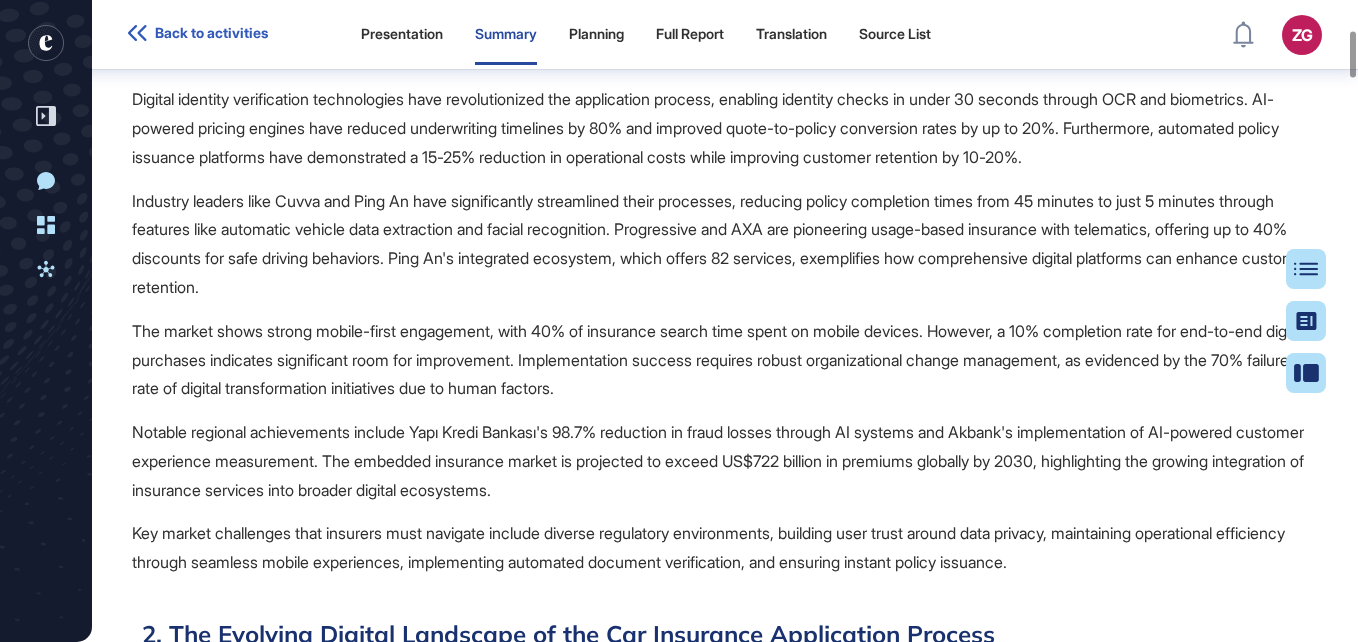 scroll, scrollTop: 510, scrollLeft: 0, axis: vertical 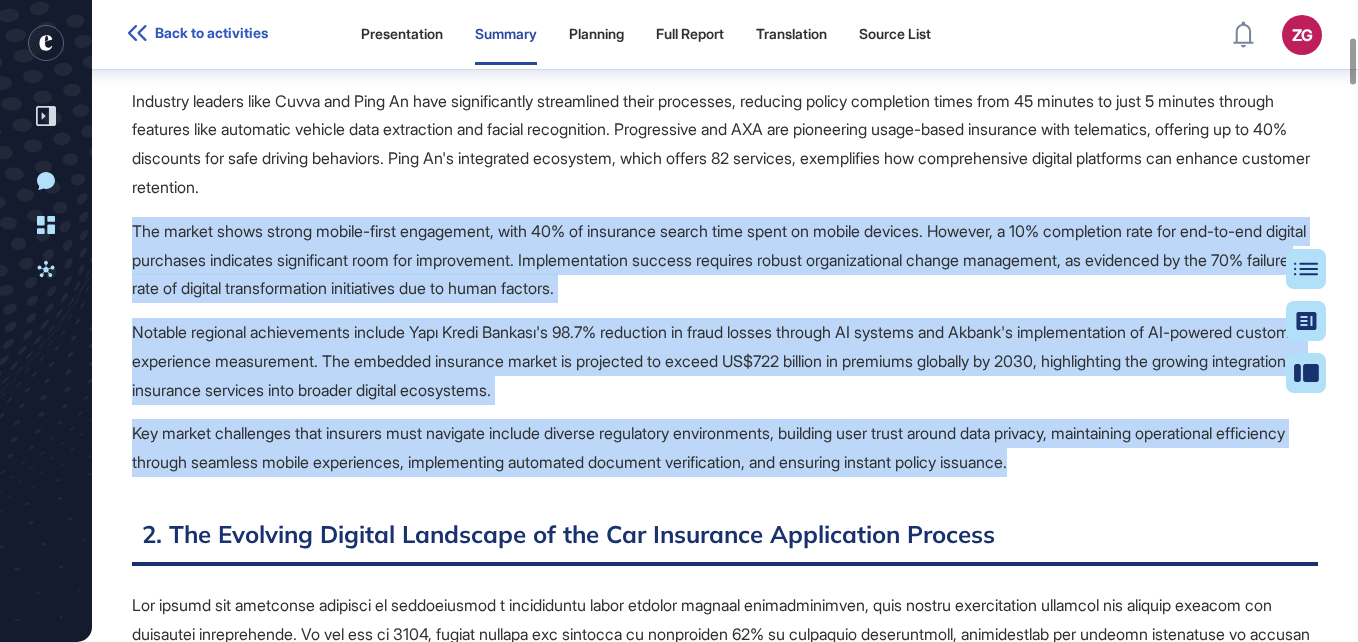 drag, startPoint x: 131, startPoint y: 231, endPoint x: 1145, endPoint y: 459, distance: 1039.3171 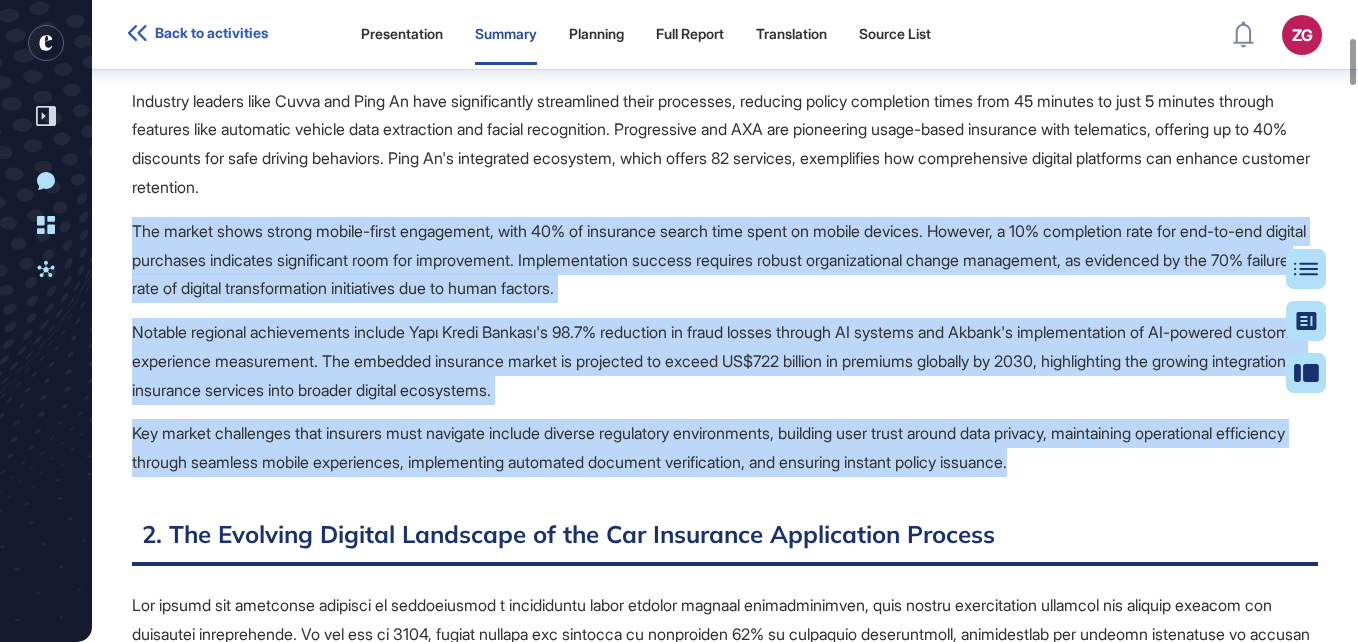 scroll, scrollTop: 610, scrollLeft: 0, axis: vertical 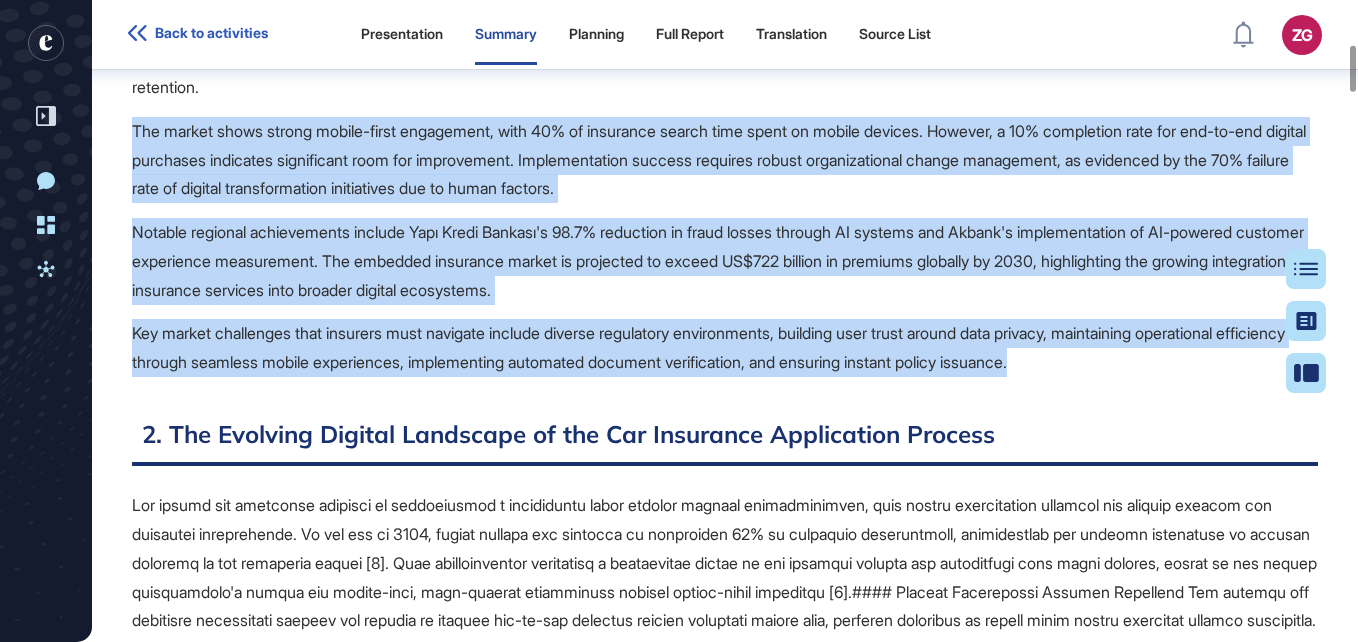 click on "Key market challenges that insurers must navigate include diverse regulatory environments, building user trust around data privacy, maintaining operational efficiency through seamless mobile experiences, implementing automated document verification, and ensuring instant policy issuance." at bounding box center [725, 348] 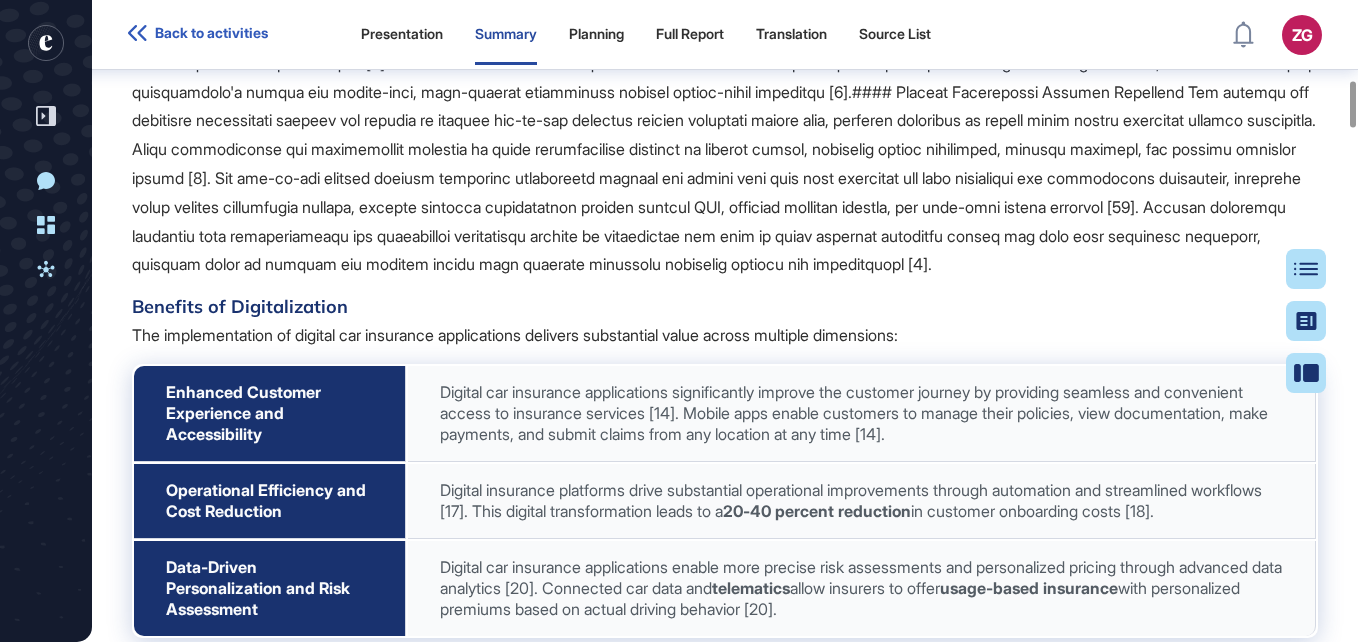 scroll, scrollTop: 1010, scrollLeft: 0, axis: vertical 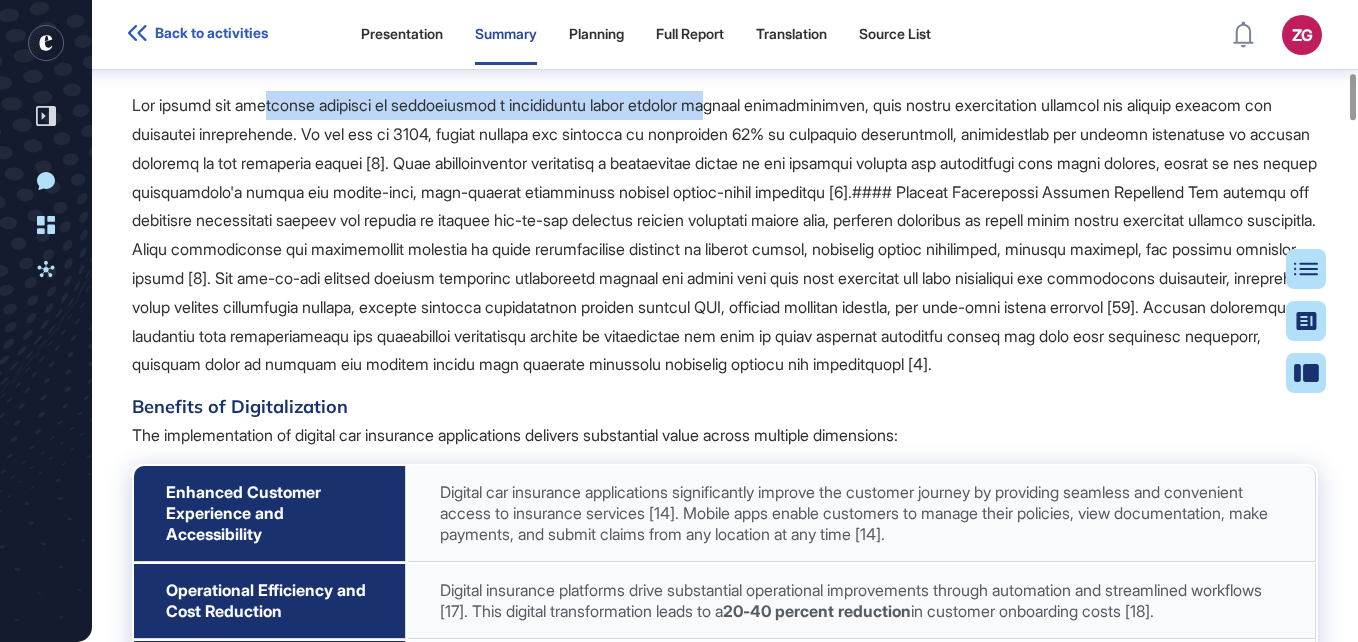 drag, startPoint x: 294, startPoint y: 109, endPoint x: 716, endPoint y: 114, distance: 422.02963 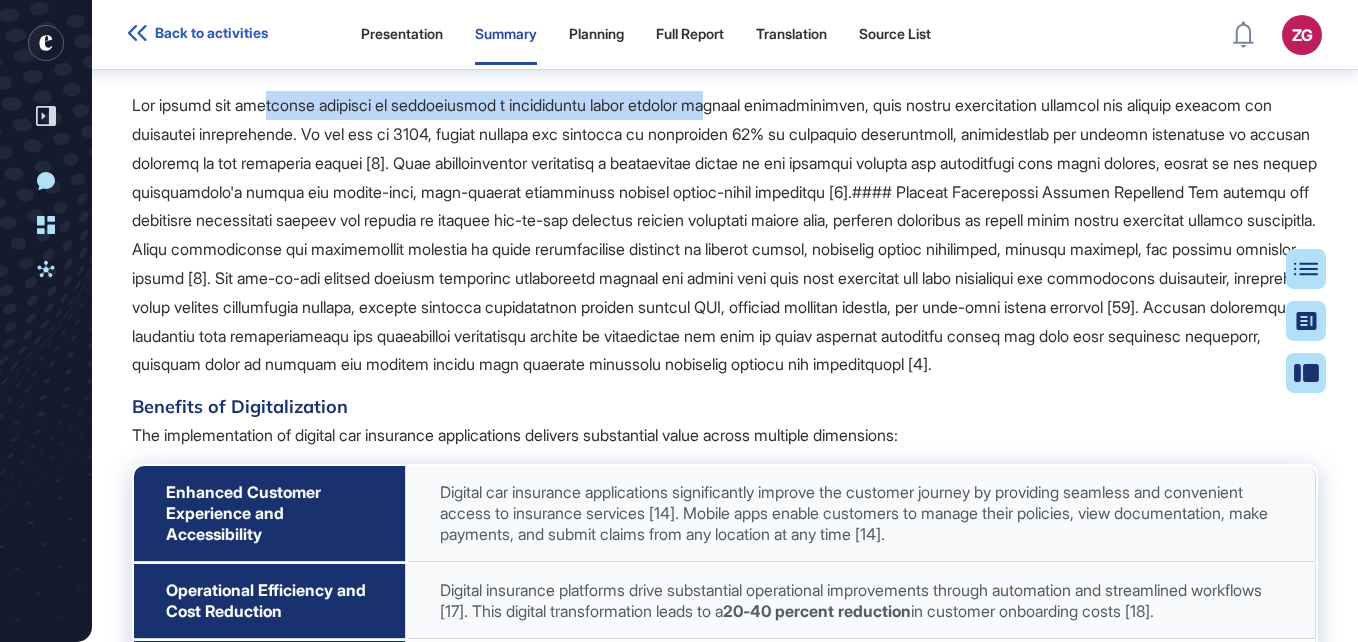 drag, startPoint x: 716, startPoint y: 114, endPoint x: 765, endPoint y: 168, distance: 72.91776 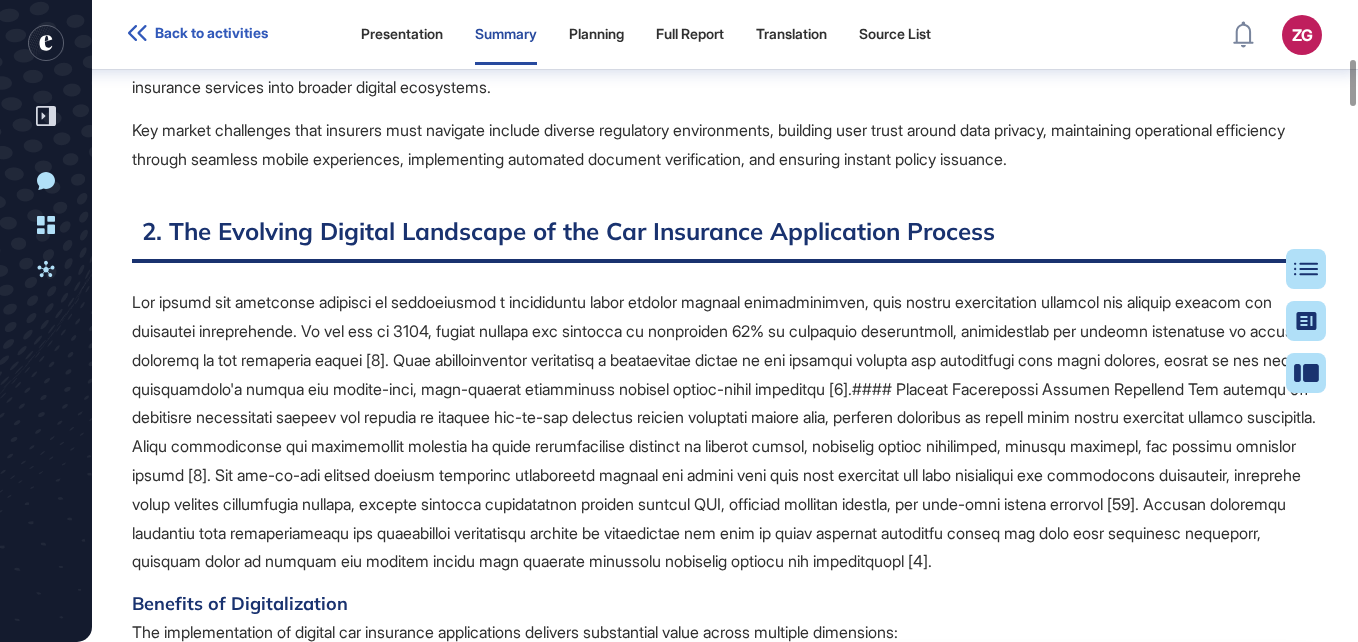 scroll, scrollTop: 810, scrollLeft: 0, axis: vertical 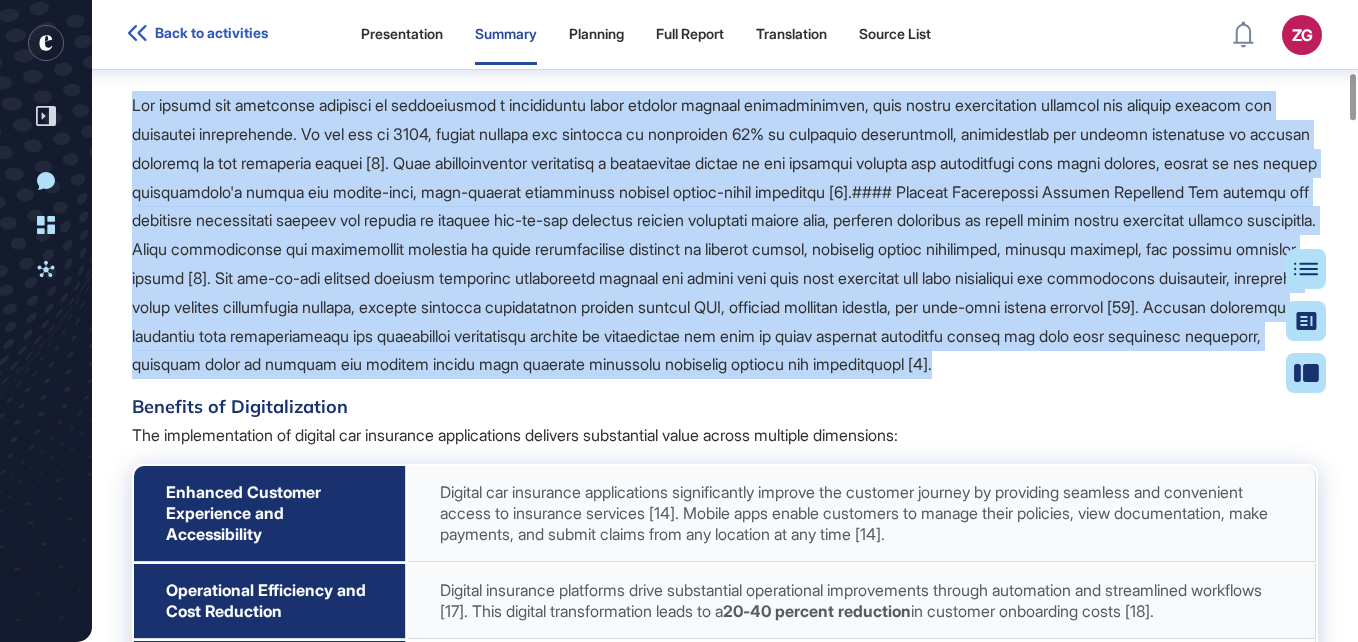 drag, startPoint x: 181, startPoint y: 297, endPoint x: 514, endPoint y: 385, distance: 344.43143 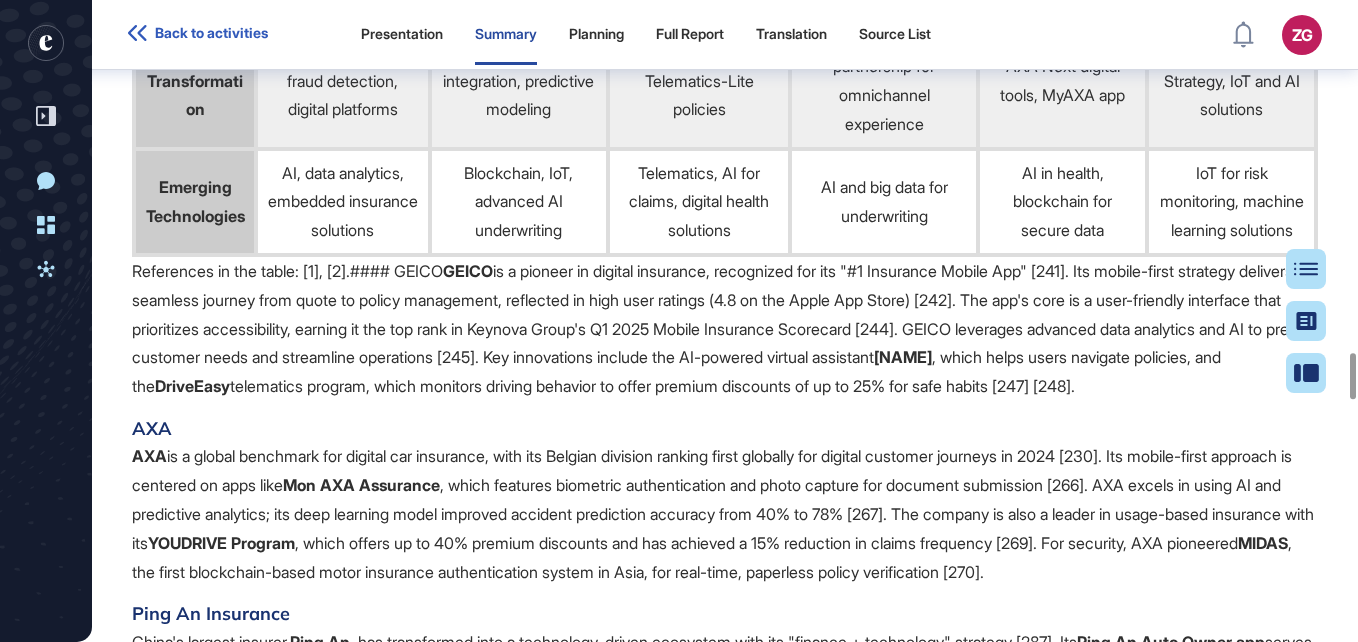 scroll, scrollTop: 4310, scrollLeft: 0, axis: vertical 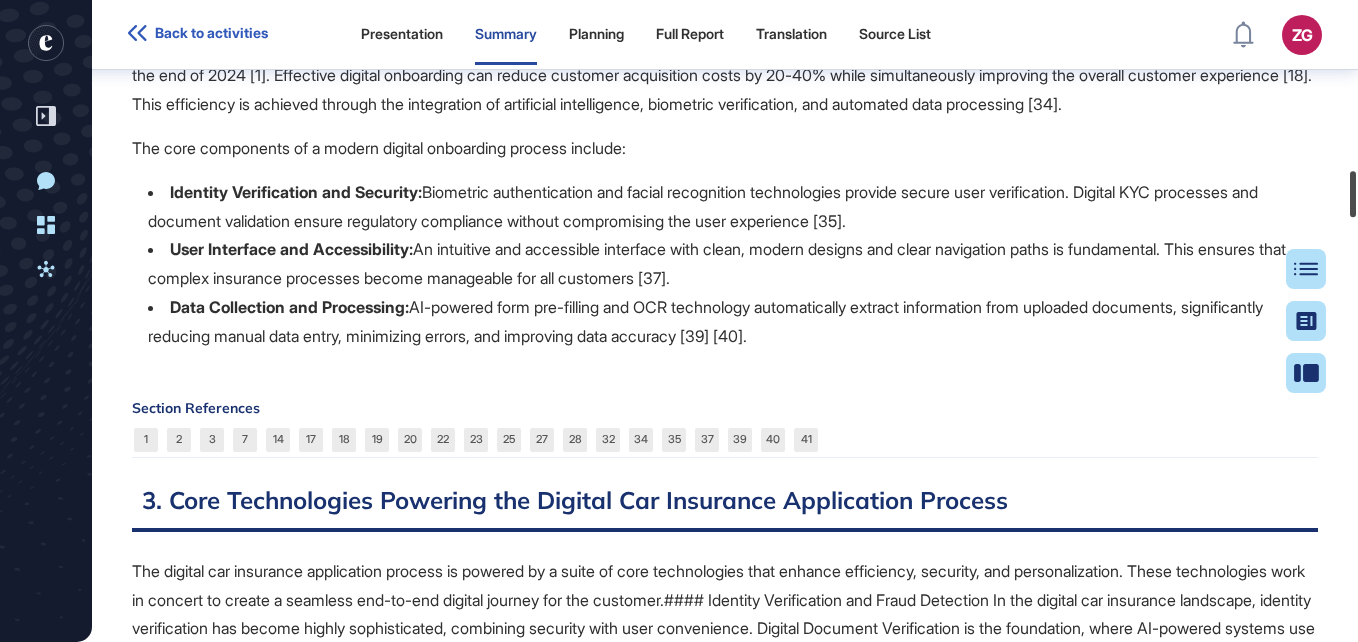 drag, startPoint x: 1351, startPoint y: 332, endPoint x: 1320, endPoint y: 169, distance: 165.92166 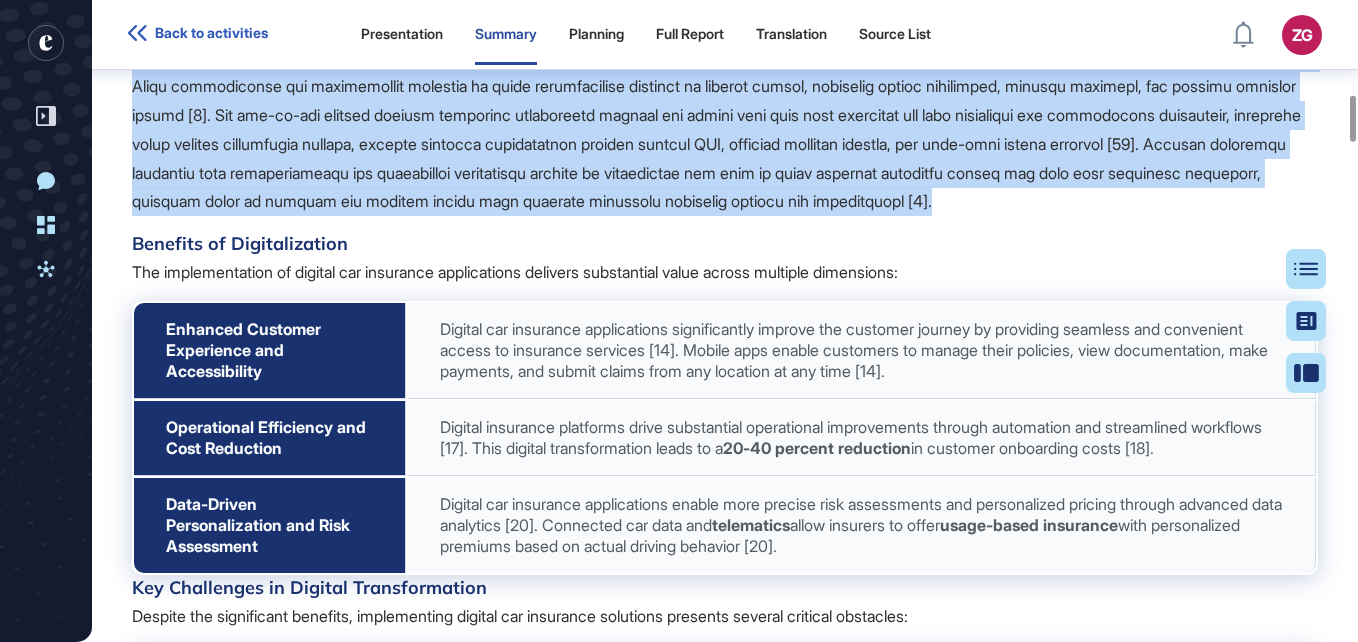 scroll, scrollTop: 1373, scrollLeft: 0, axis: vertical 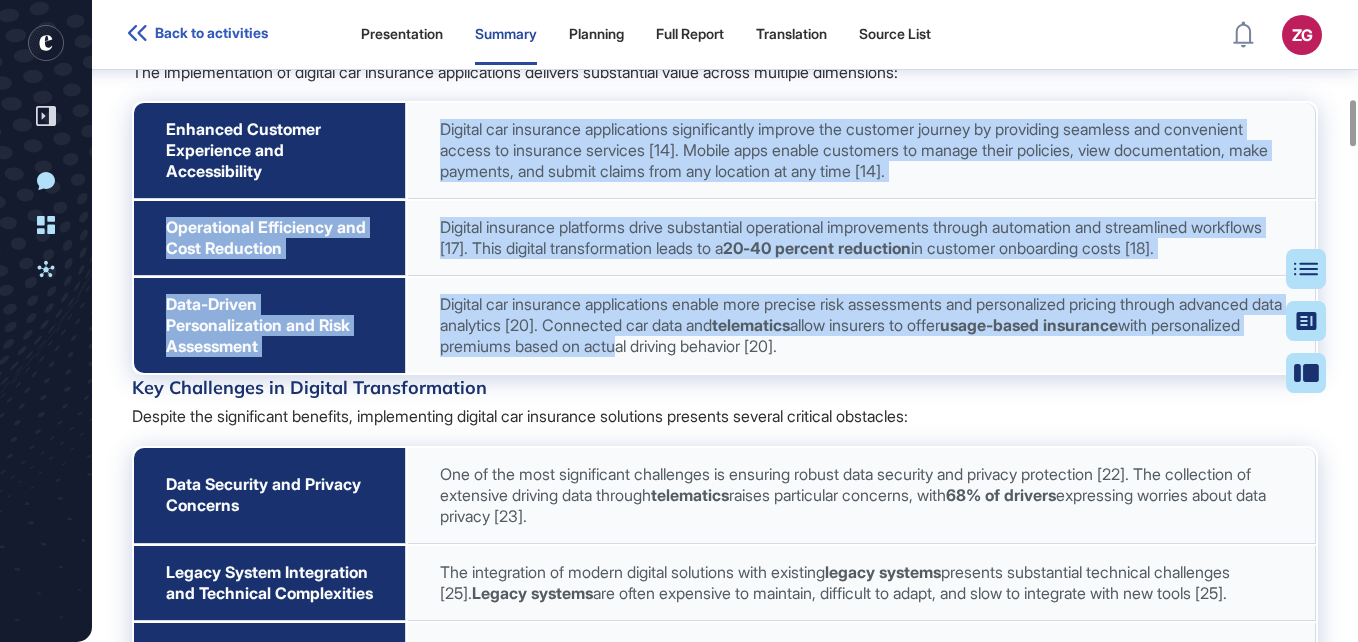 drag, startPoint x: 442, startPoint y: 154, endPoint x: 824, endPoint y: 402, distance: 455.44263 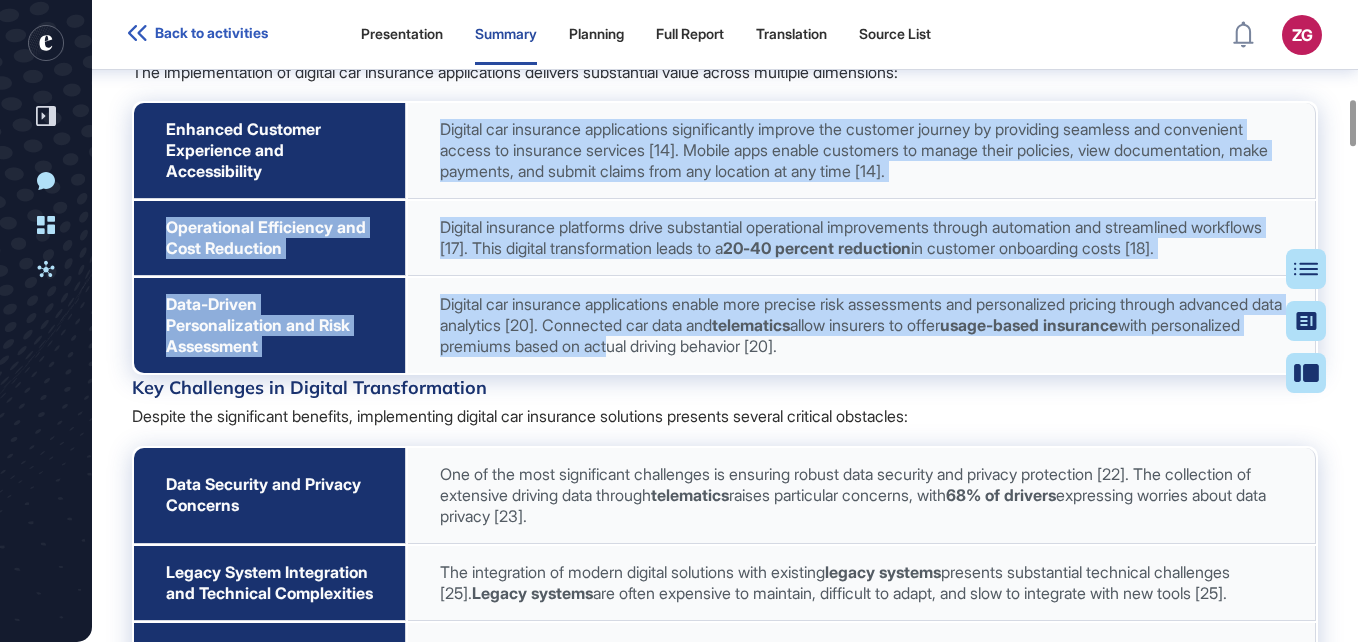 drag, startPoint x: 824, startPoint y: 402, endPoint x: 462, endPoint y: 210, distance: 409.76578 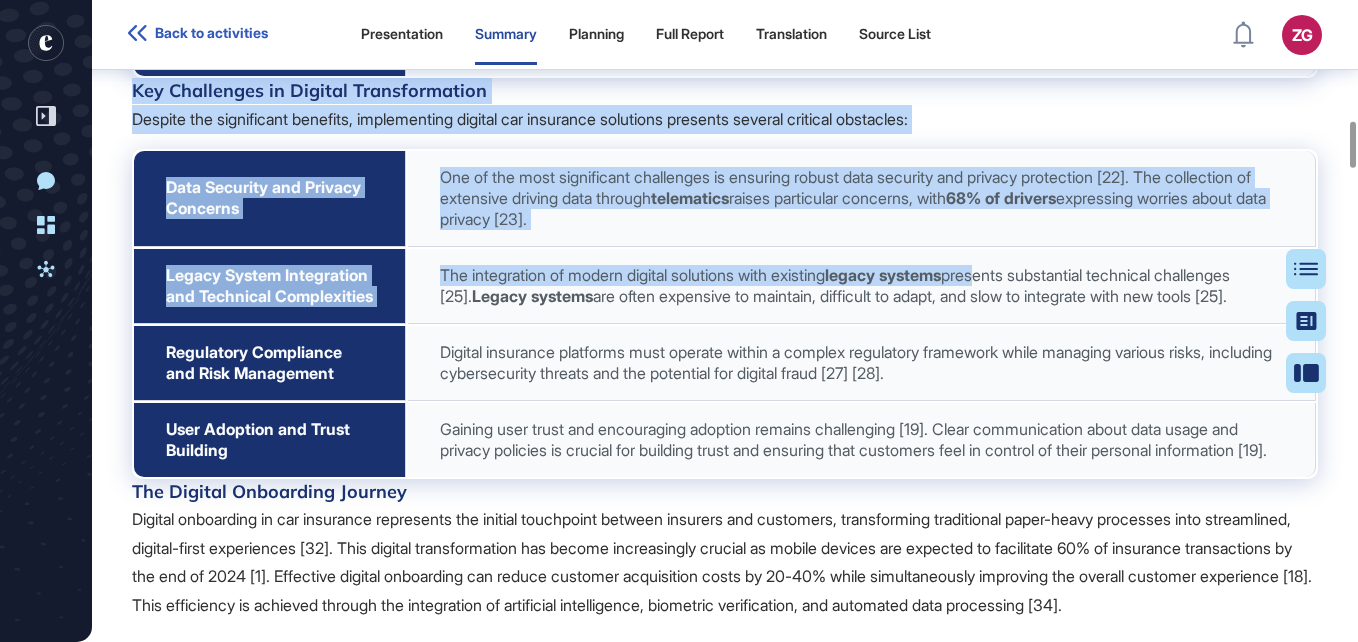 scroll, scrollTop: 1673, scrollLeft: 0, axis: vertical 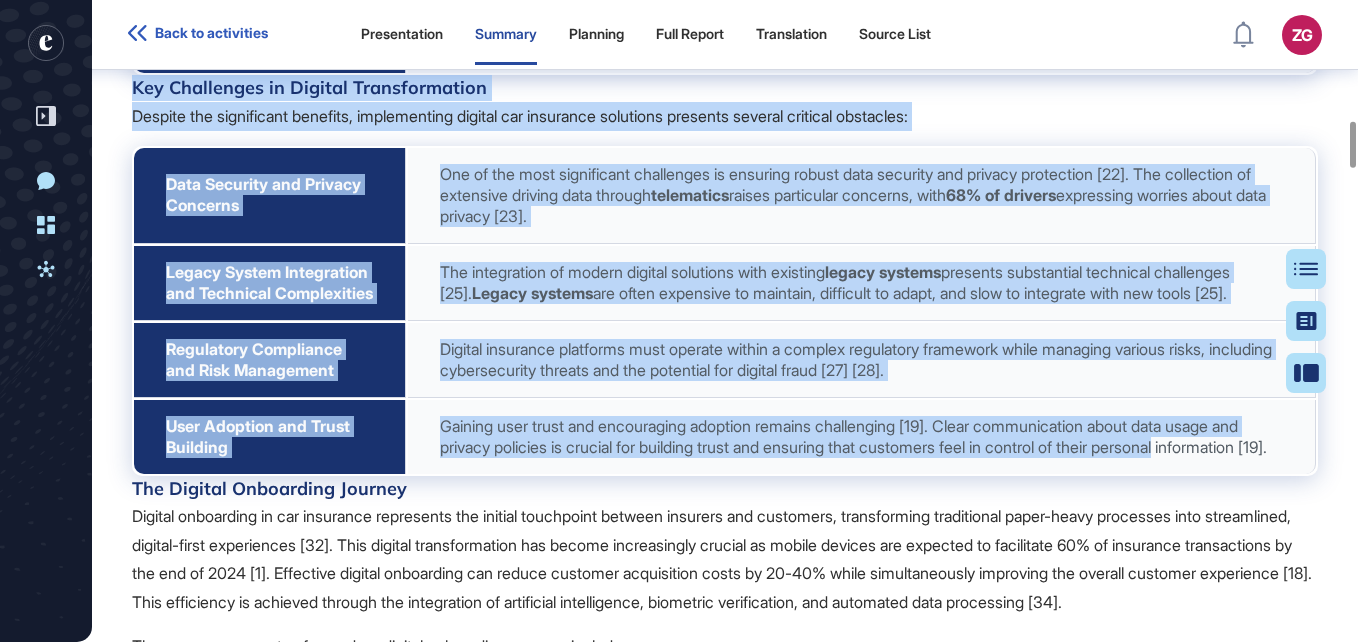 drag, startPoint x: 163, startPoint y: 153, endPoint x: 1252, endPoint y: 516, distance: 1147.9067 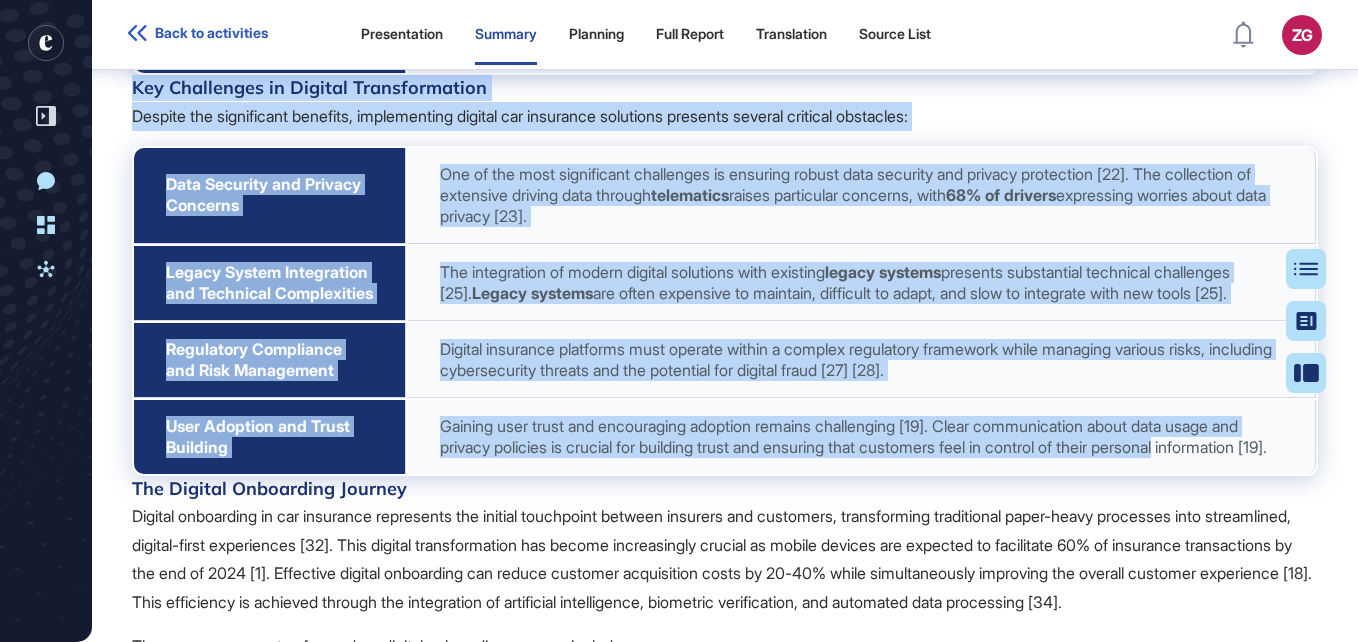 click on "The Digital Onboarding Journey" at bounding box center [725, 489] 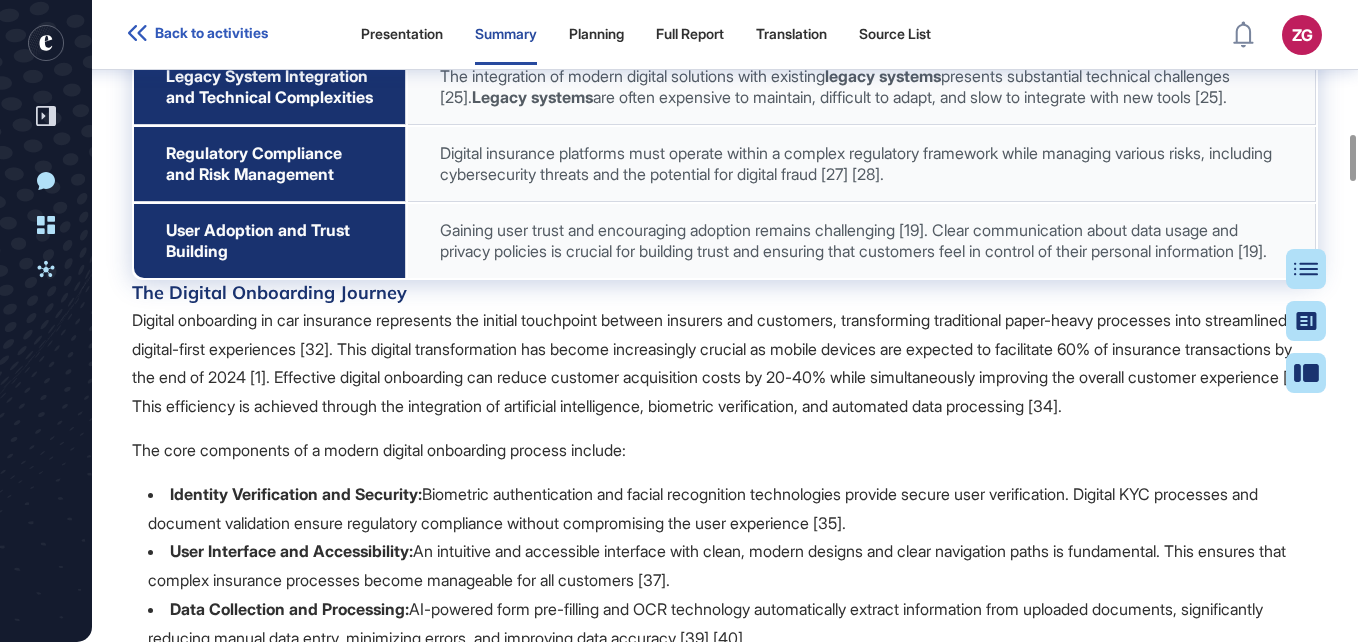 scroll, scrollTop: 1873, scrollLeft: 0, axis: vertical 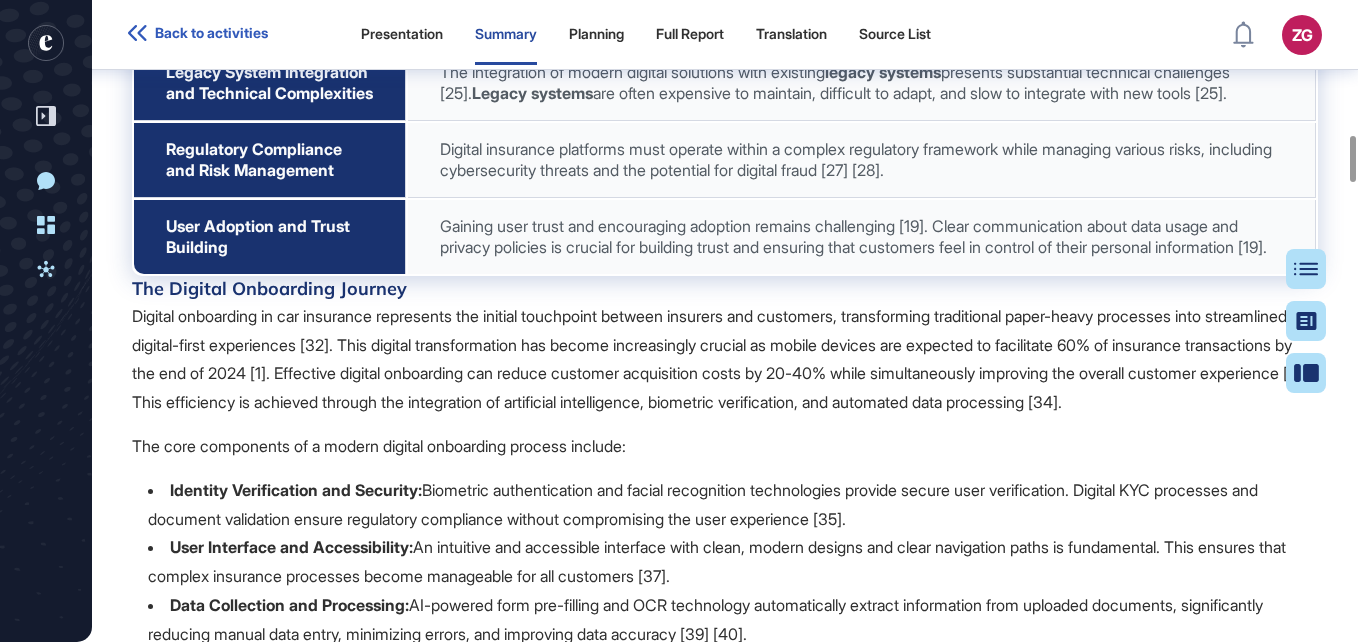 click on "Digital onboarding in car insurance represents the initial touchpoint between insurers and customers, transforming traditional paper-heavy processes into streamlined, digital-first experiences [32]. This digital transformation has become increasingly crucial as mobile devices are expected to facilitate 60% of insurance transactions by the end of 2024 [1]. Effective digital onboarding can reduce customer acquisition costs by 20-40% while simultaneously improving the overall customer experience [18]. This efficiency is achieved through the integration of artificial intelligence, biometric verification, and automated data processing [34]." at bounding box center [725, 359] 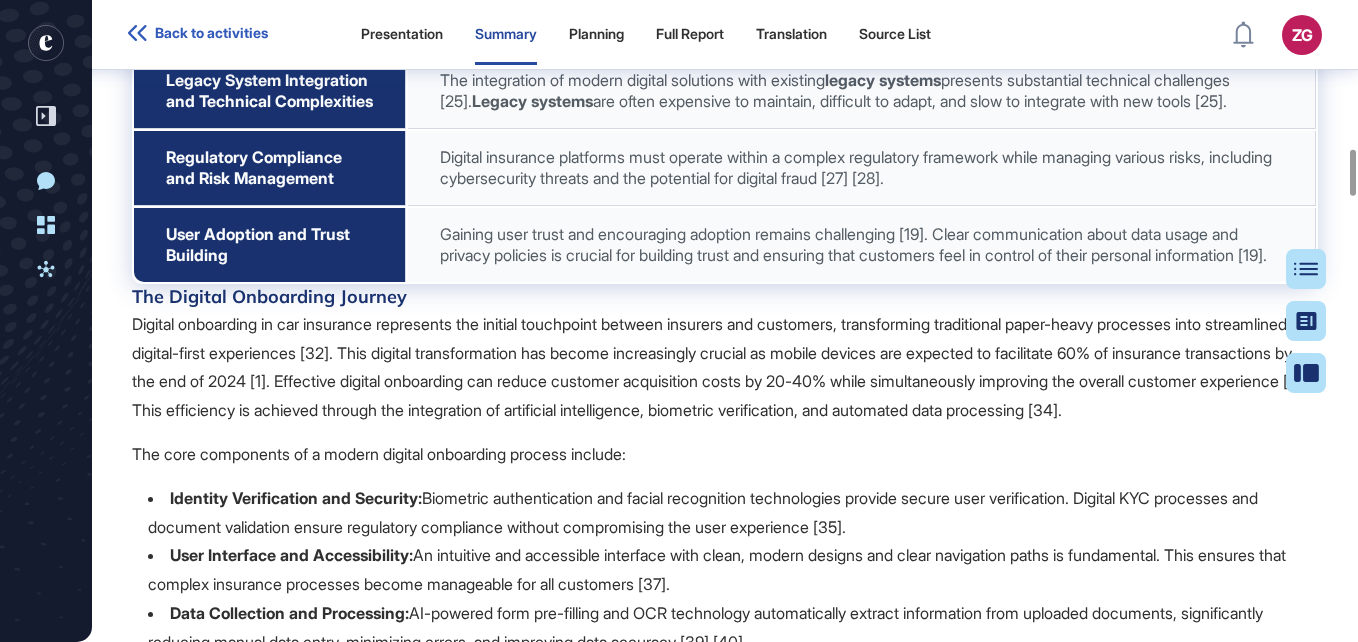 scroll, scrollTop: 2073, scrollLeft: 0, axis: vertical 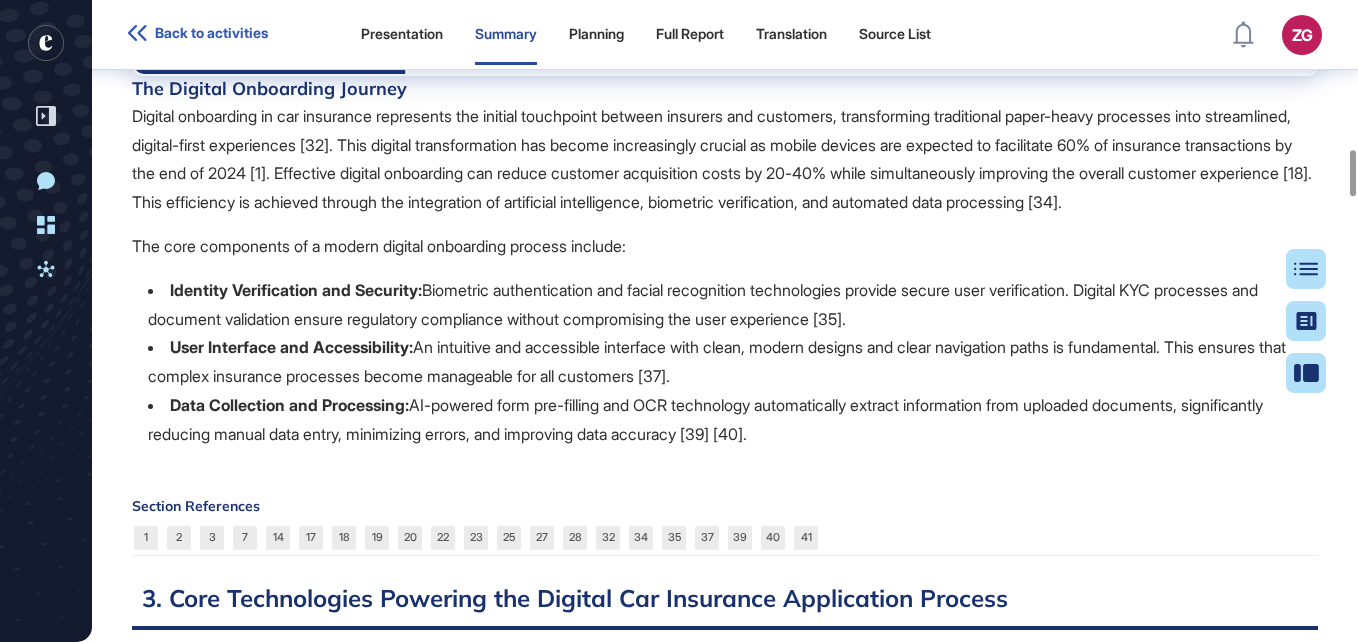 drag, startPoint x: 133, startPoint y: 177, endPoint x: 908, endPoint y: 549, distance: 859.6563 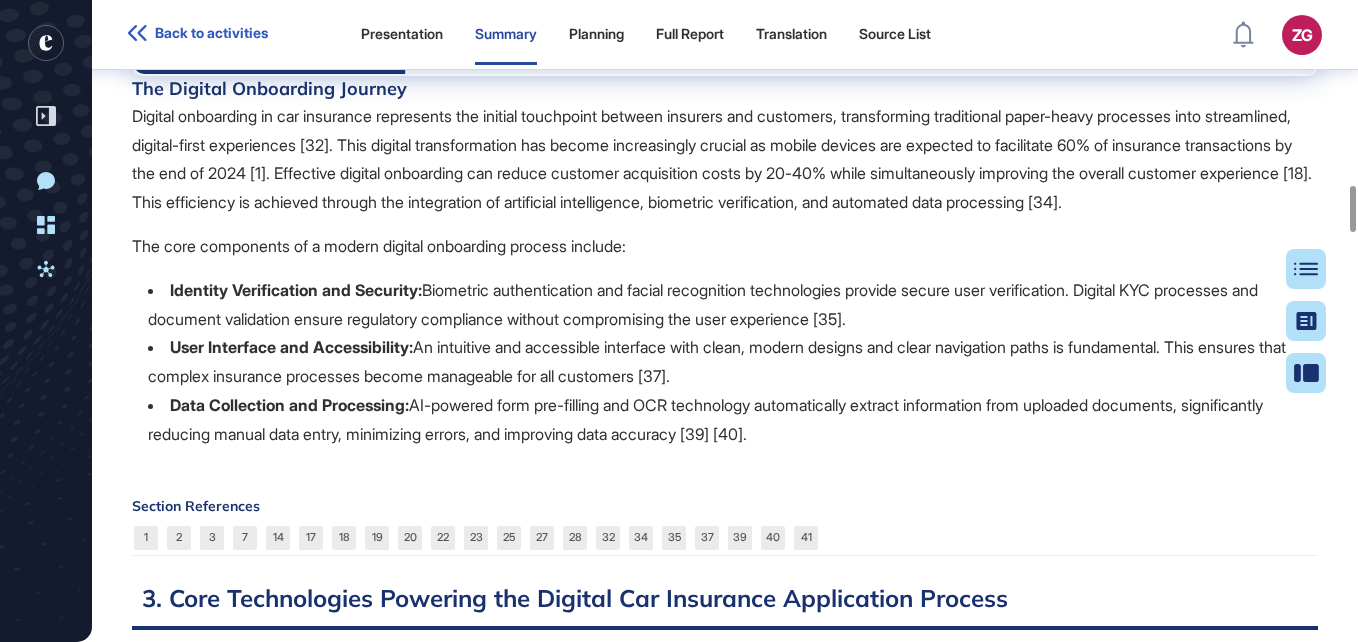 scroll, scrollTop: 2573, scrollLeft: 0, axis: vertical 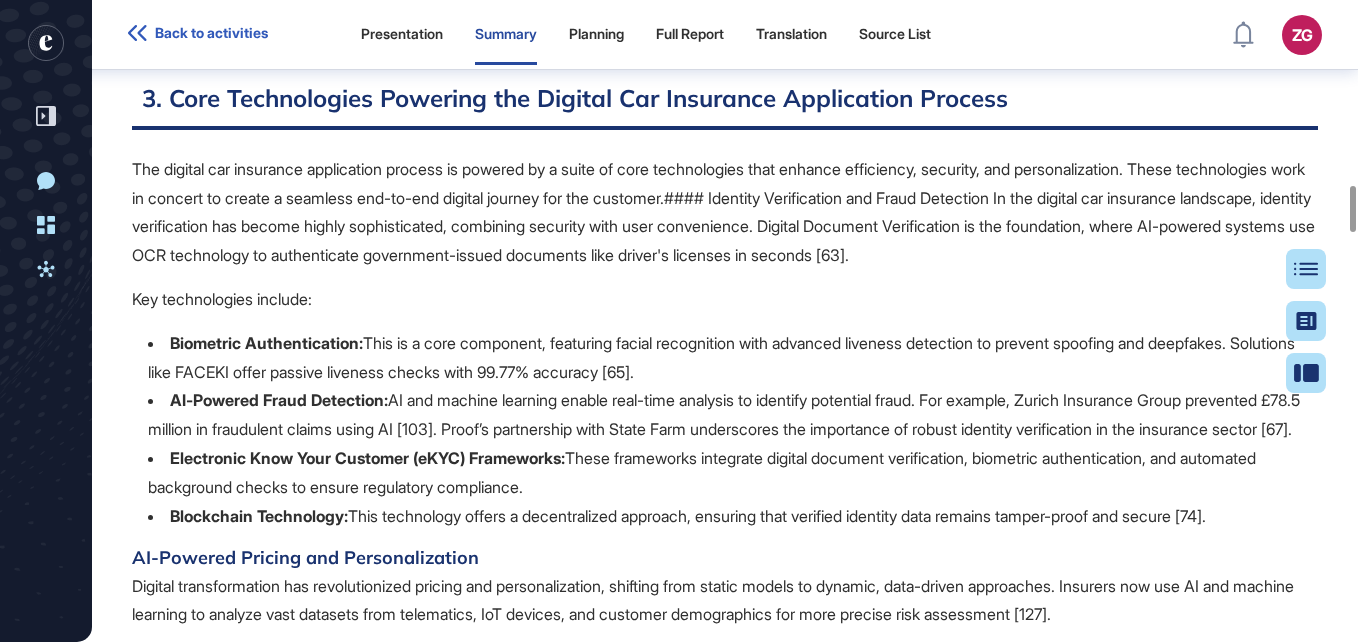 click on "AI-Powered Fraud Detection:  AI and machine learning enable real-time analysis to identify potential fraud. For example, Zurich Insurance Group prevented £78.5 million in fraudulent claims using AI [103]. Proof’s partnership with State Farm underscores the importance of robust identity verification in the insurance sector [67]." at bounding box center [733, -138] 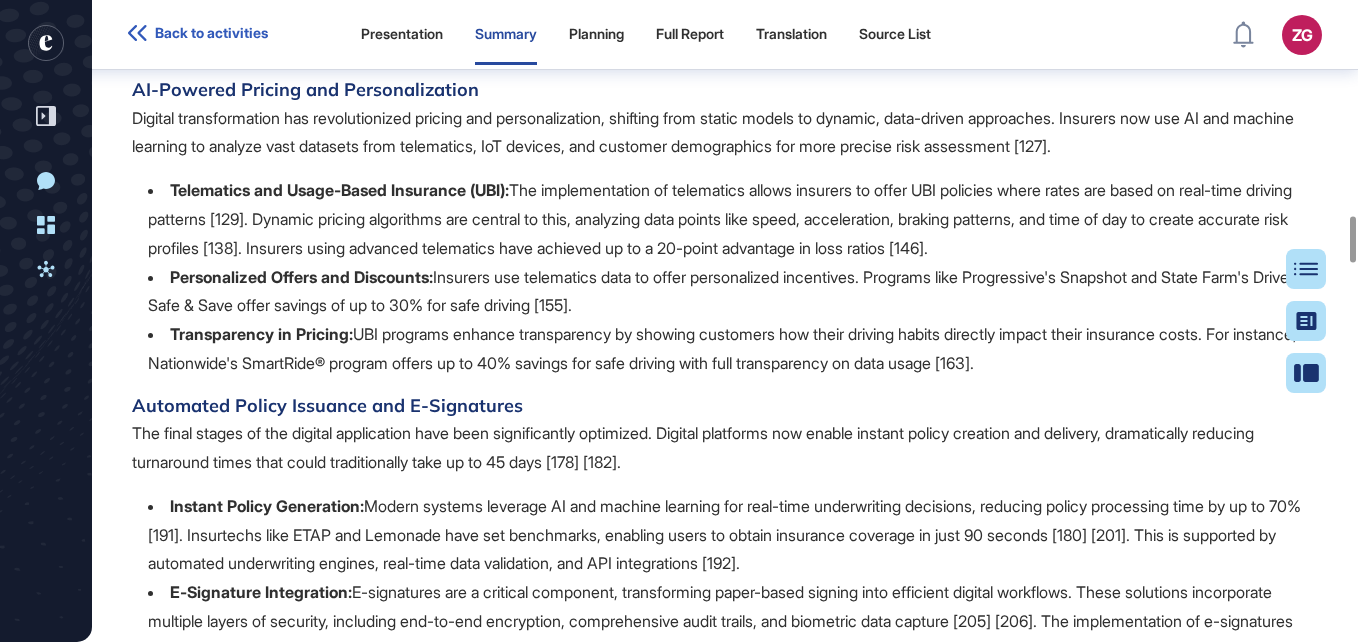 scroll, scrollTop: 3073, scrollLeft: 0, axis: vertical 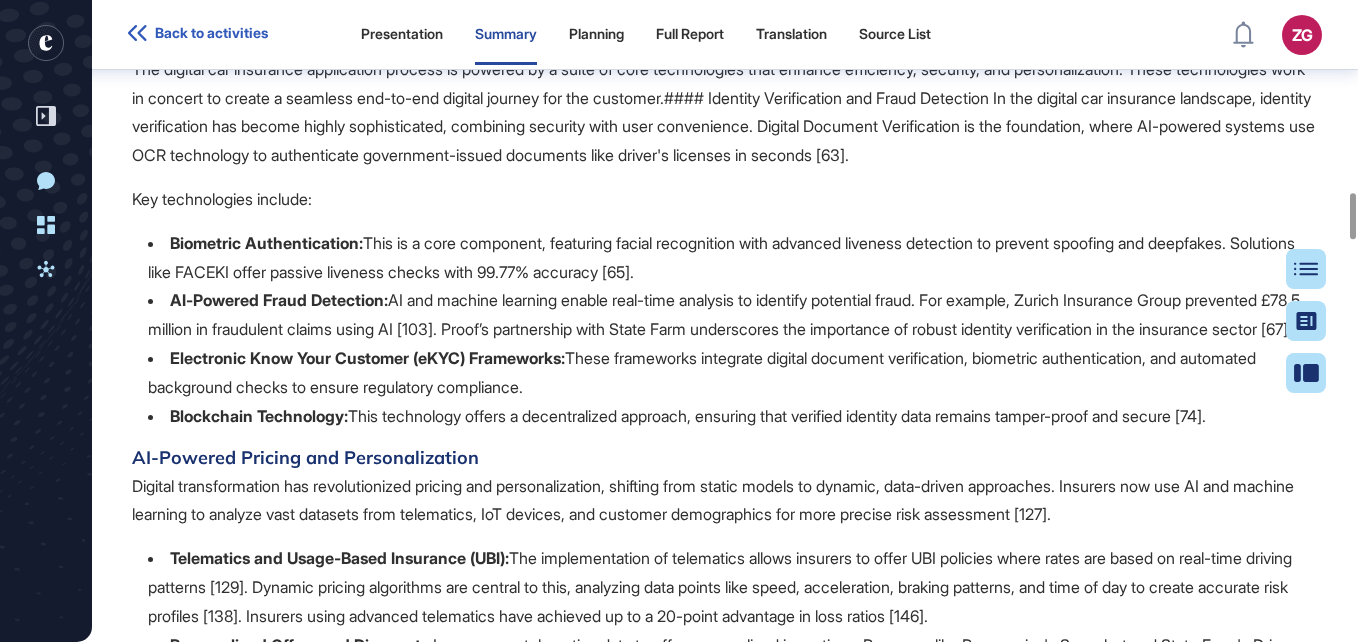 drag, startPoint x: 1123, startPoint y: 477, endPoint x: 123, endPoint y: 122, distance: 1061.1433 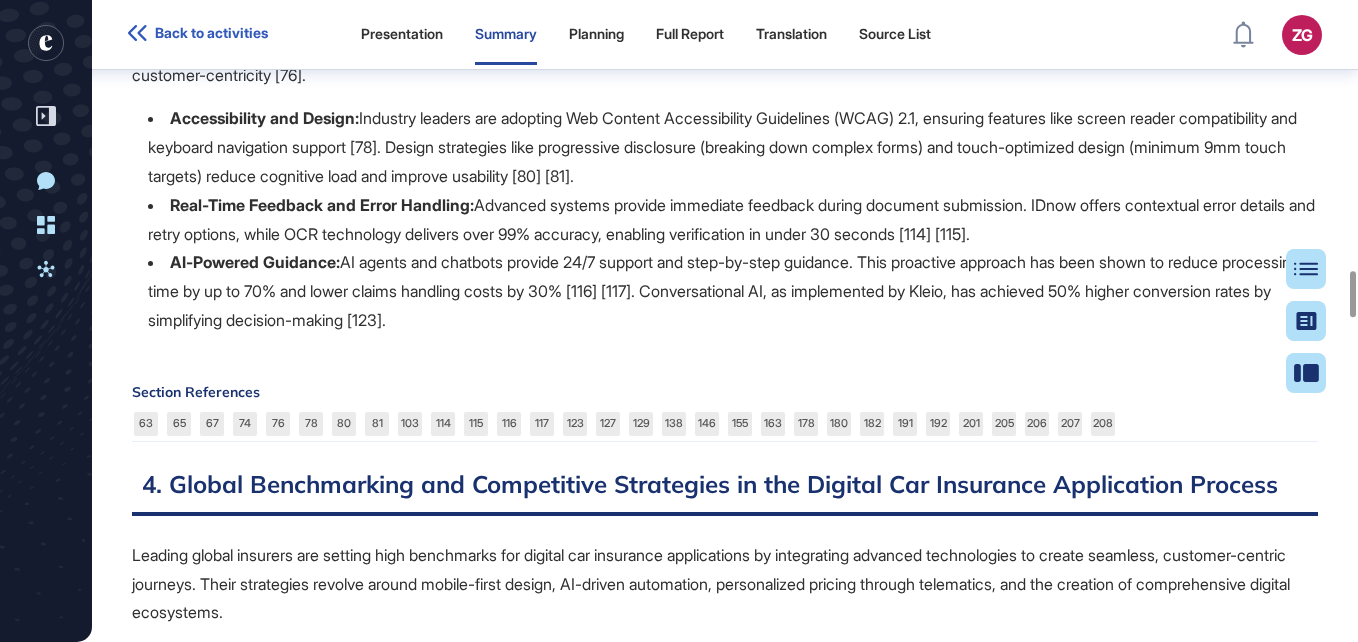 scroll, scrollTop: 3773, scrollLeft: 0, axis: vertical 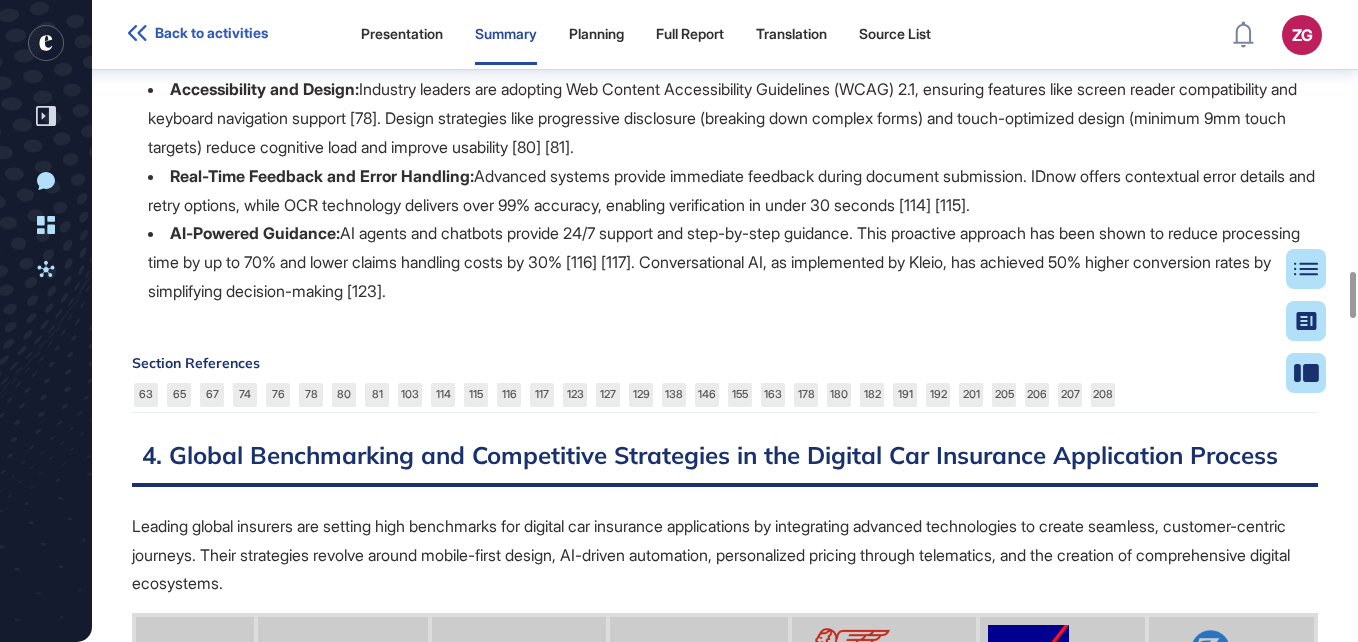 click on "AI-Powered Guidance:  AI agents and chatbots provide 24/7 support and step-by-step guidance. This proactive approach has been shown to reduce processing time by up to 70% and lower claims handling costs by 30% [116] [117]. Conversational AI, as implemented by Kleio, has achieved 50% higher conversion rates by simplifying decision-making [123]." at bounding box center [733, 262] 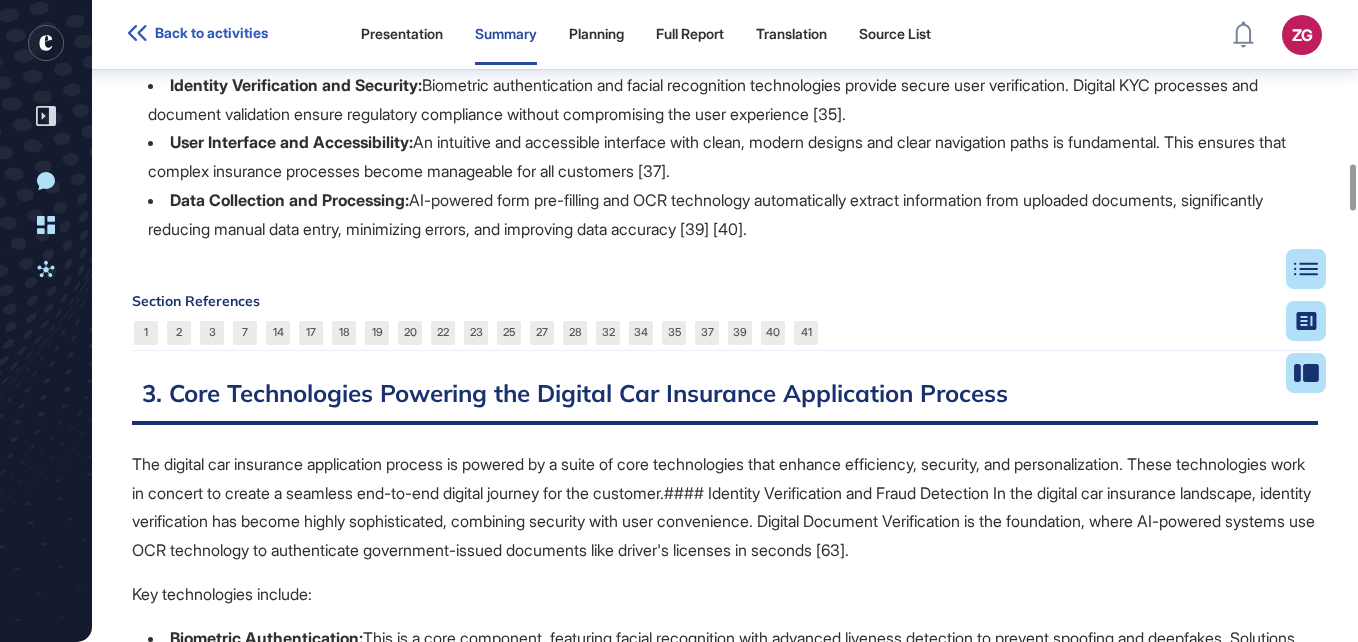scroll, scrollTop: 2273, scrollLeft: 0, axis: vertical 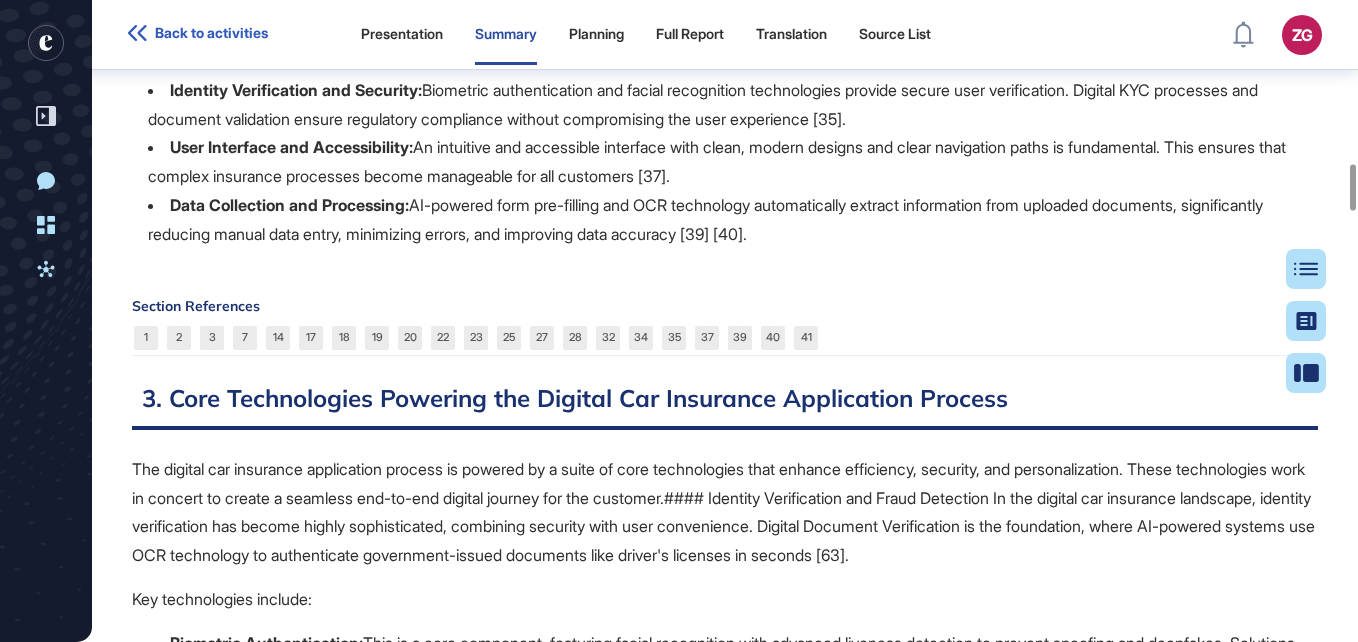 drag, startPoint x: 569, startPoint y: 441, endPoint x: 145, endPoint y: 515, distance: 430.40912 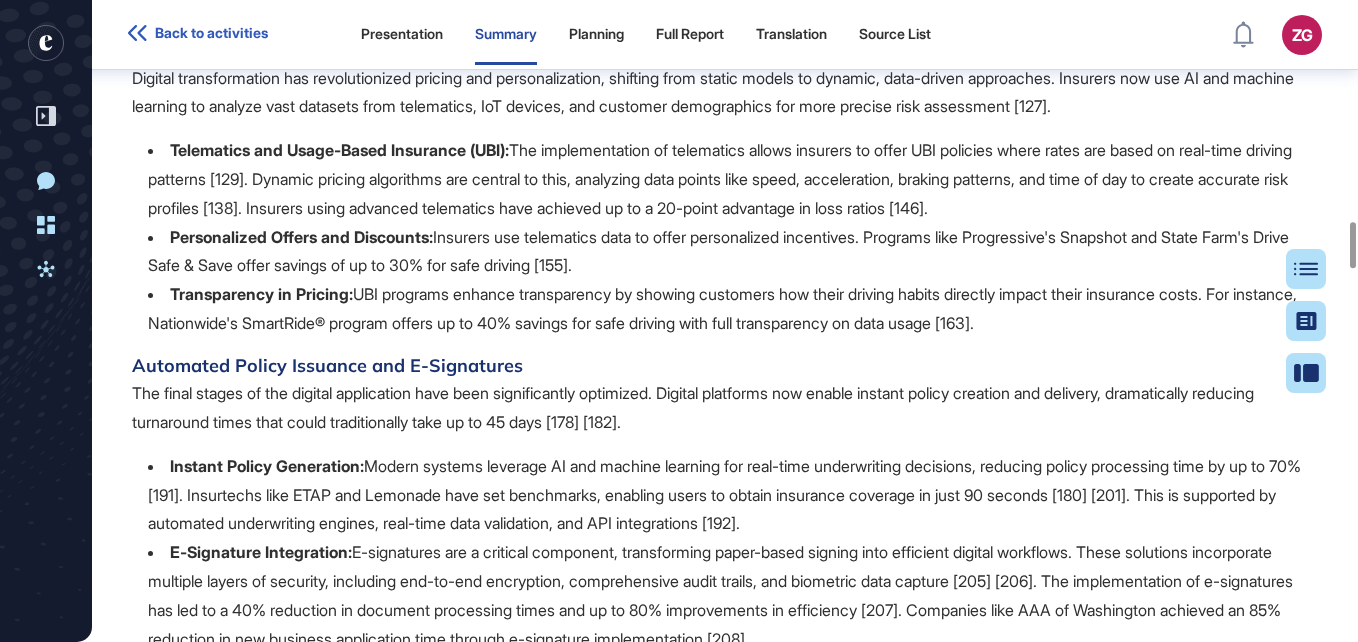 scroll, scrollTop: 2981, scrollLeft: 0, axis: vertical 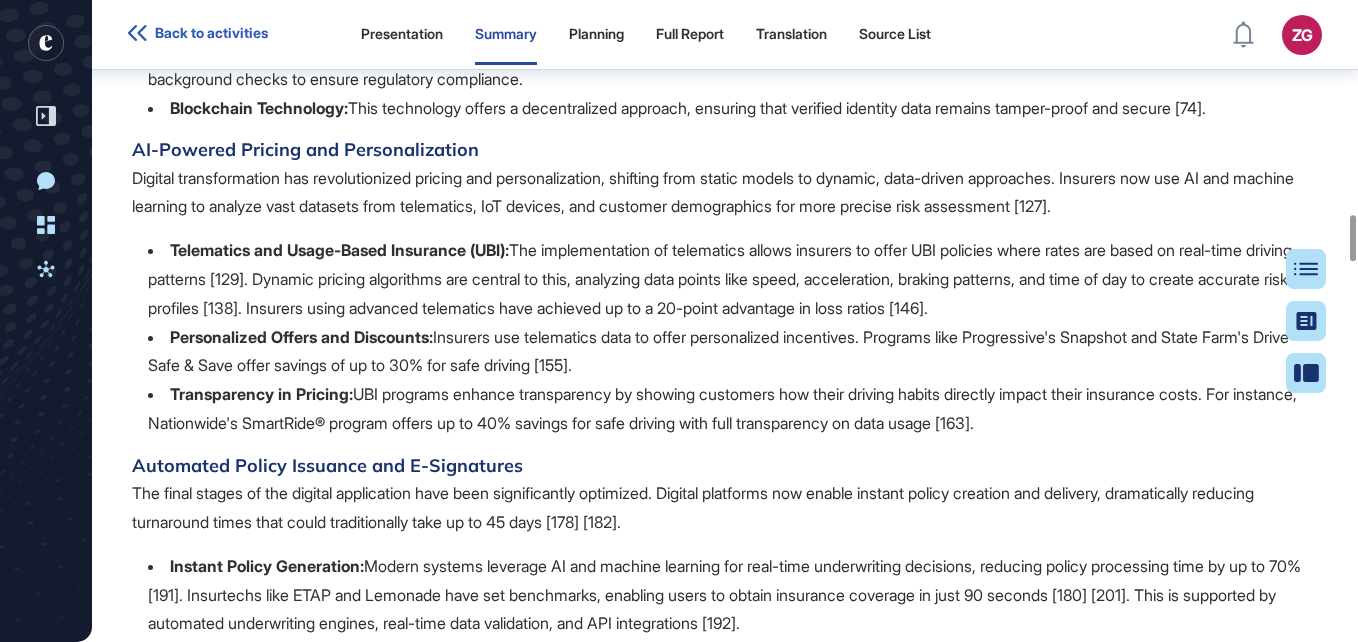 click on "Personalized Offers and Discounts:  Insurers use telematics data to offer personalized incentives. Programs like Progressive's Snapshot and State Farm's Drive Safe & Save offer savings of up to 30% for safe driving [155]." at bounding box center [733, 352] 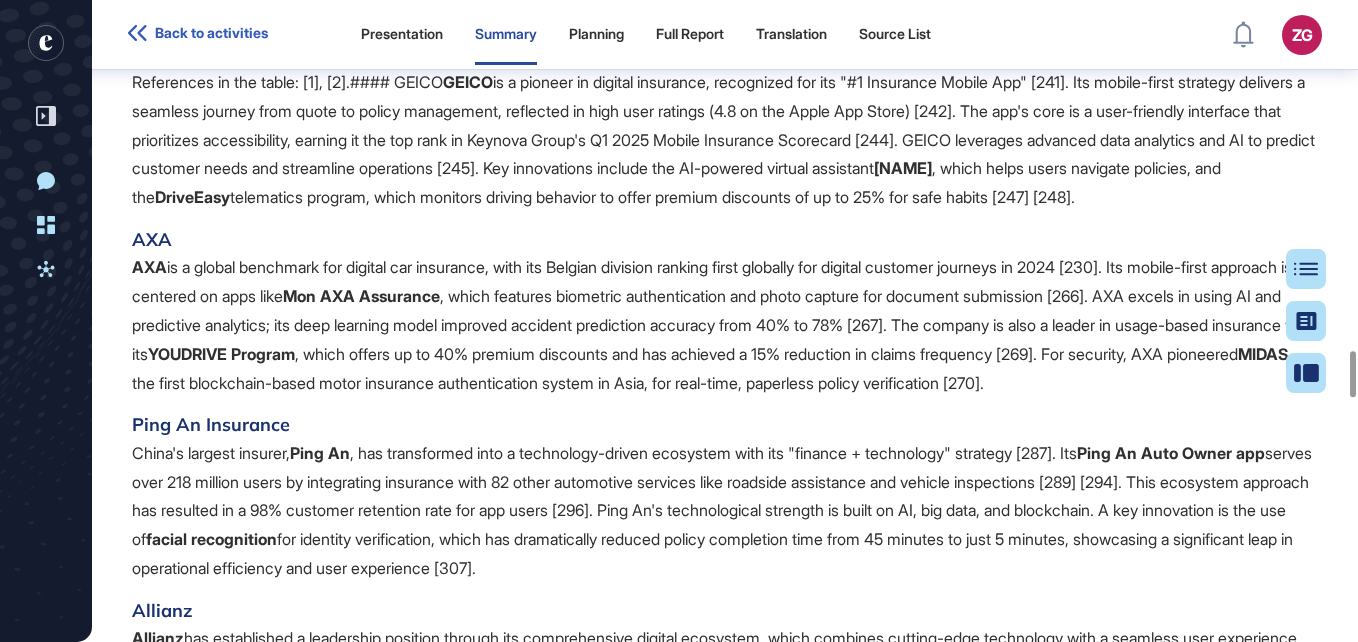 scroll, scrollTop: 4881, scrollLeft: 0, axis: vertical 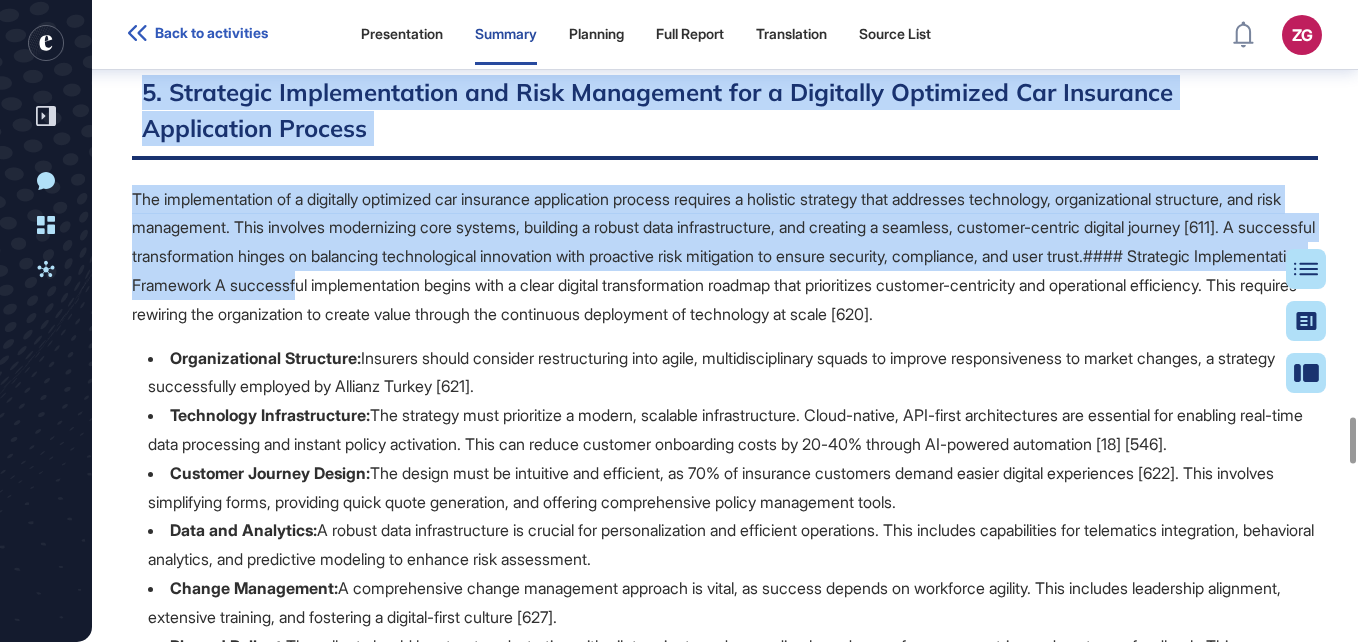 drag, startPoint x: 132, startPoint y: 221, endPoint x: 576, endPoint y: 510, distance: 529.7707 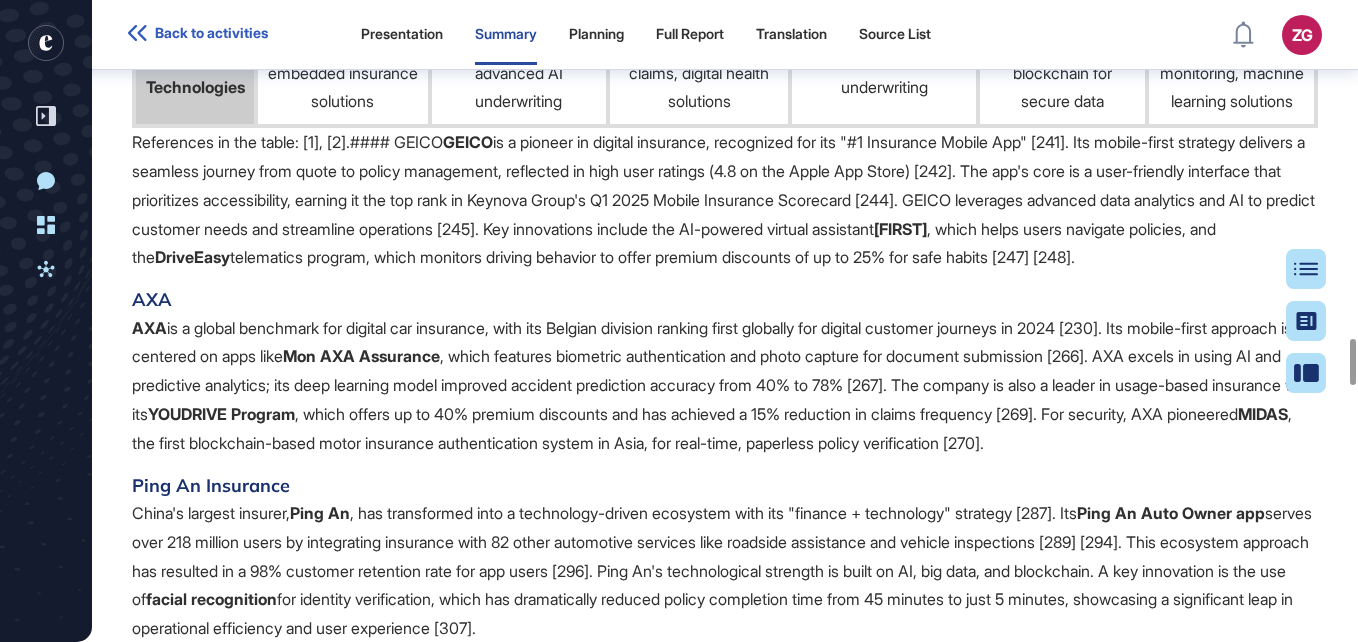 scroll, scrollTop: 4710, scrollLeft: 0, axis: vertical 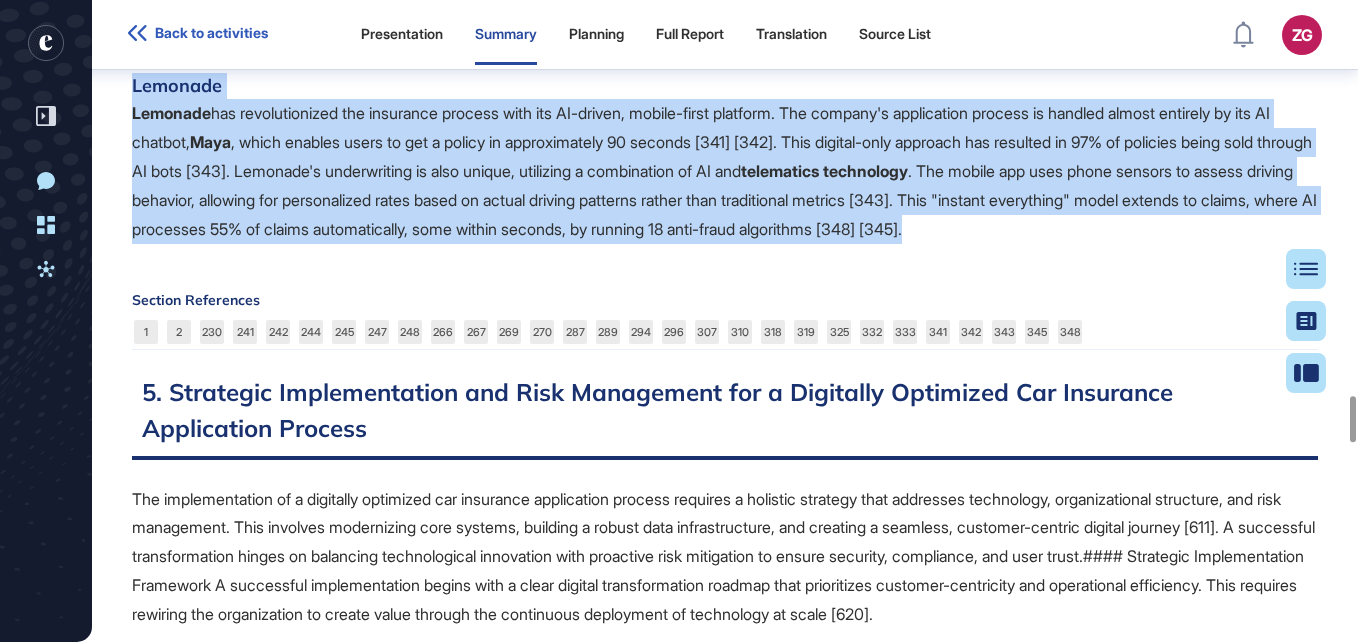 drag, startPoint x: 136, startPoint y: 322, endPoint x: 1311, endPoint y: 467, distance: 1183.913 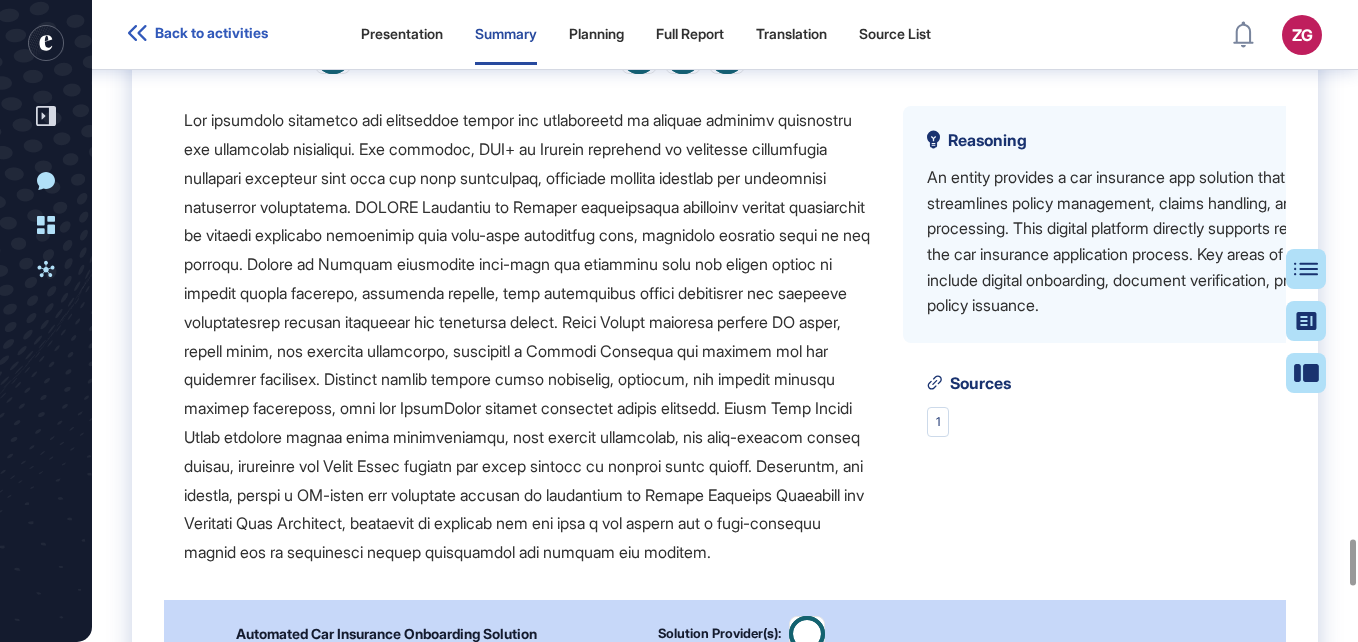 scroll, scrollTop: 7810, scrollLeft: 0, axis: vertical 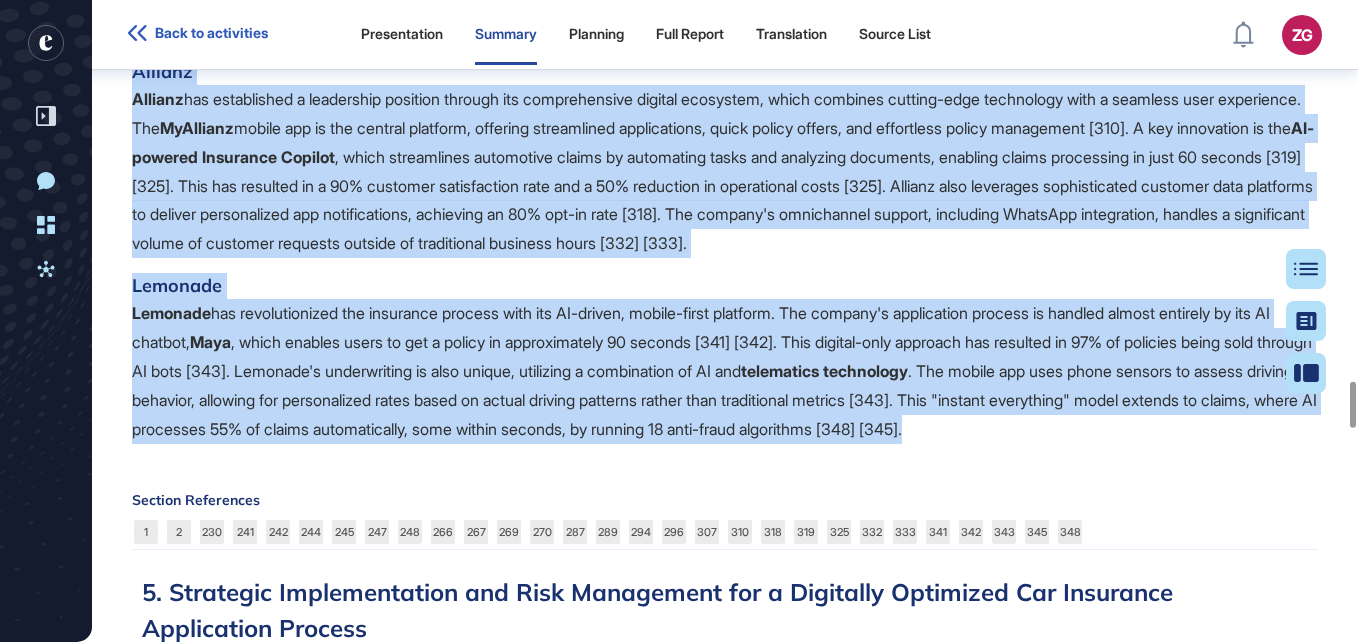 copy on "References in the table: [1], [2].#### GEICO GEICO is a pioneer in digital insurance, recognized for its "#1 Insurance Mobile App" [241]. Its mobile-first strategy delivers a seamless journey from quote to policy management, reflected in high user ratings (4.8 on the Apple App Store) [242]. The app's core is a user-friendly interface that prioritizes accessibility, earning it the top rank in Keynova Group's Q1 2025 Mobile Insurance Scorecard [244]. GEICO leverages advanced data analytics and AI to predict customer needs and streamline operations [245]. Key innovations include the AI-powered virtual assistant Kate, which helps users navigate policies, and the DriveEasy telematics program, which monitors driving behavior to offer premium discounts of up to 25% for safe habits [247] [248]. AXA AXA is a global benchmark for digital car insurance, with its Belgian division ranking first globally for digital customer journeys in 2024 [230]. Its mobile-first approach is centered on apps like Mon AXA A..." 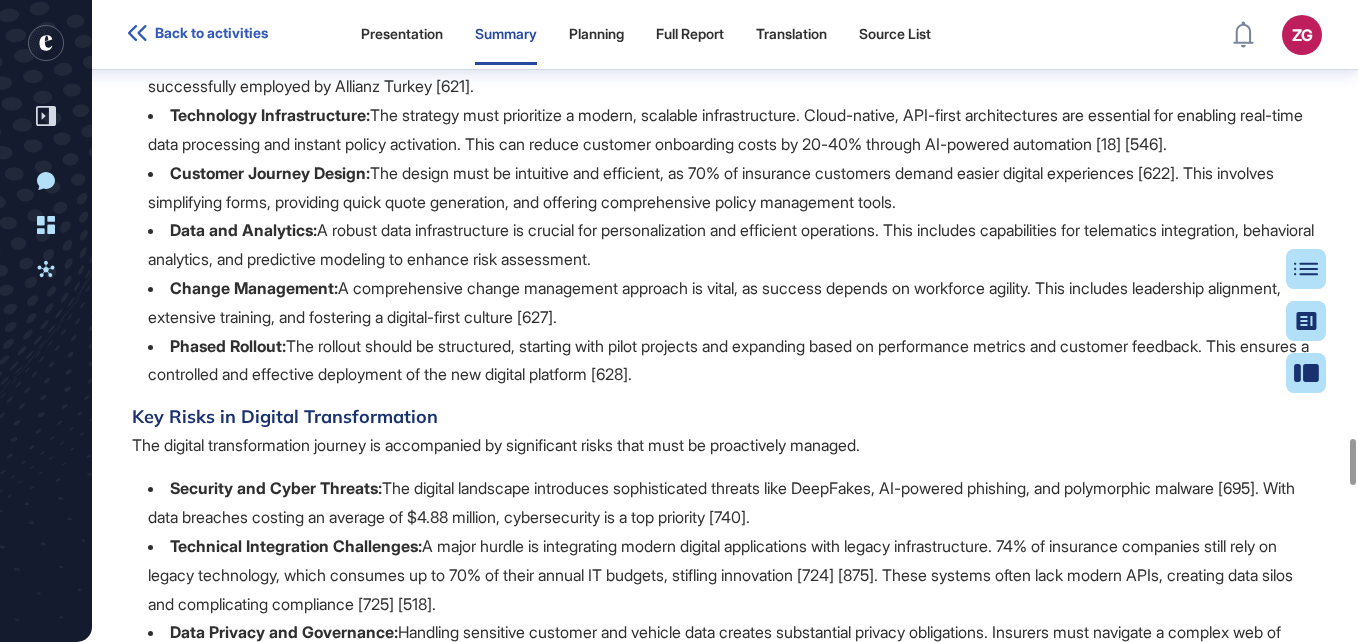 click on "Technology Infrastructure: The strategy must prioritize a modern, scalable infrastructure. Cloud-native, API-first architectures are essential for enabling real-time data processing and instant policy activation. This can reduce customer onboarding costs by 20-40% through AI-powered automation [18] [546]." at bounding box center [733, -3675] 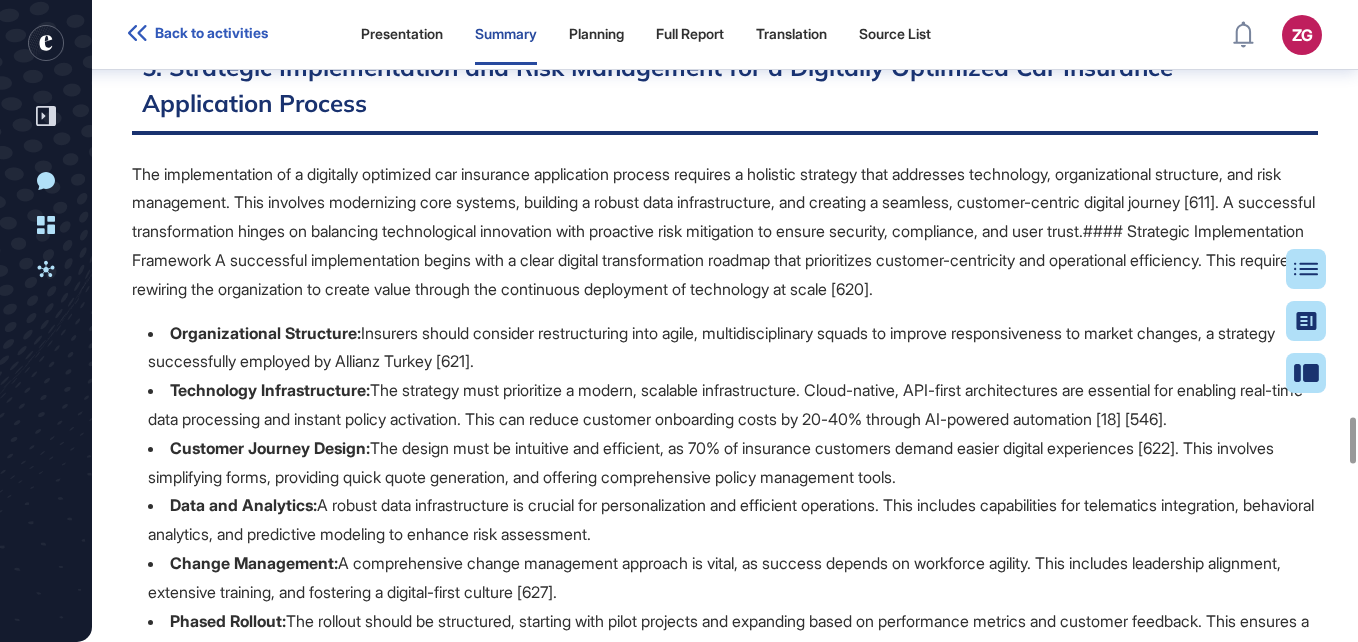 scroll, scrollTop: 5810, scrollLeft: 0, axis: vertical 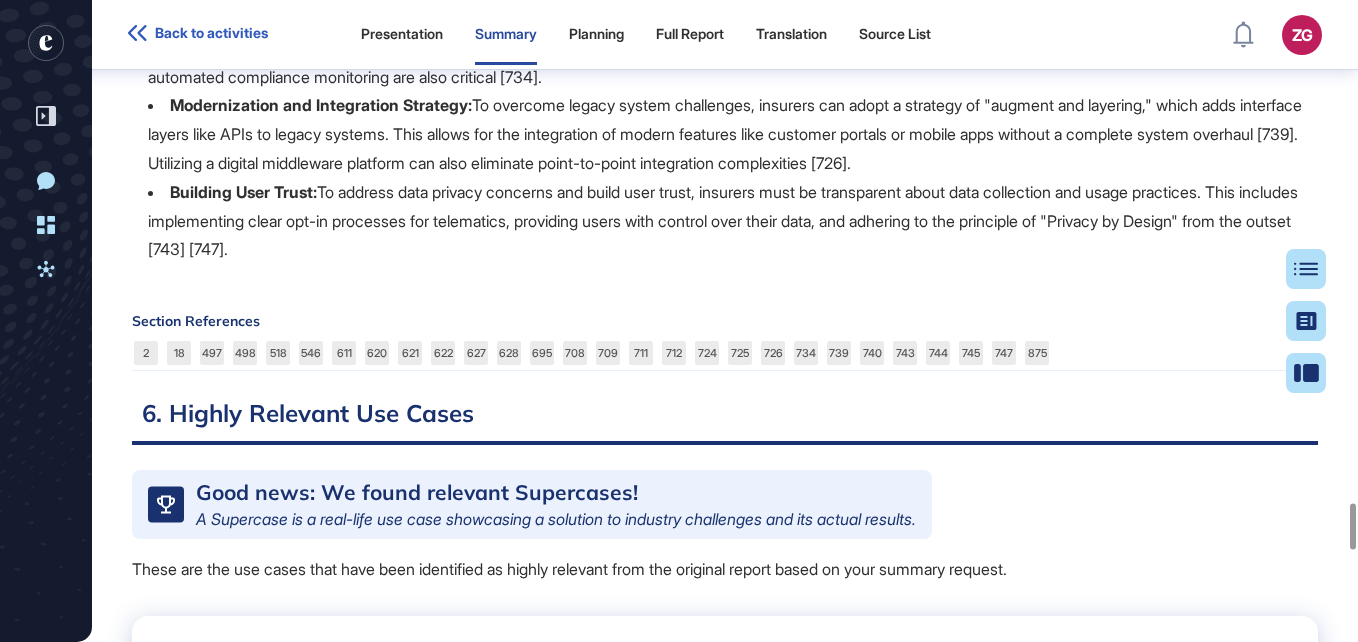 drag, startPoint x: 144, startPoint y: 328, endPoint x: 482, endPoint y: 509, distance: 383.41232 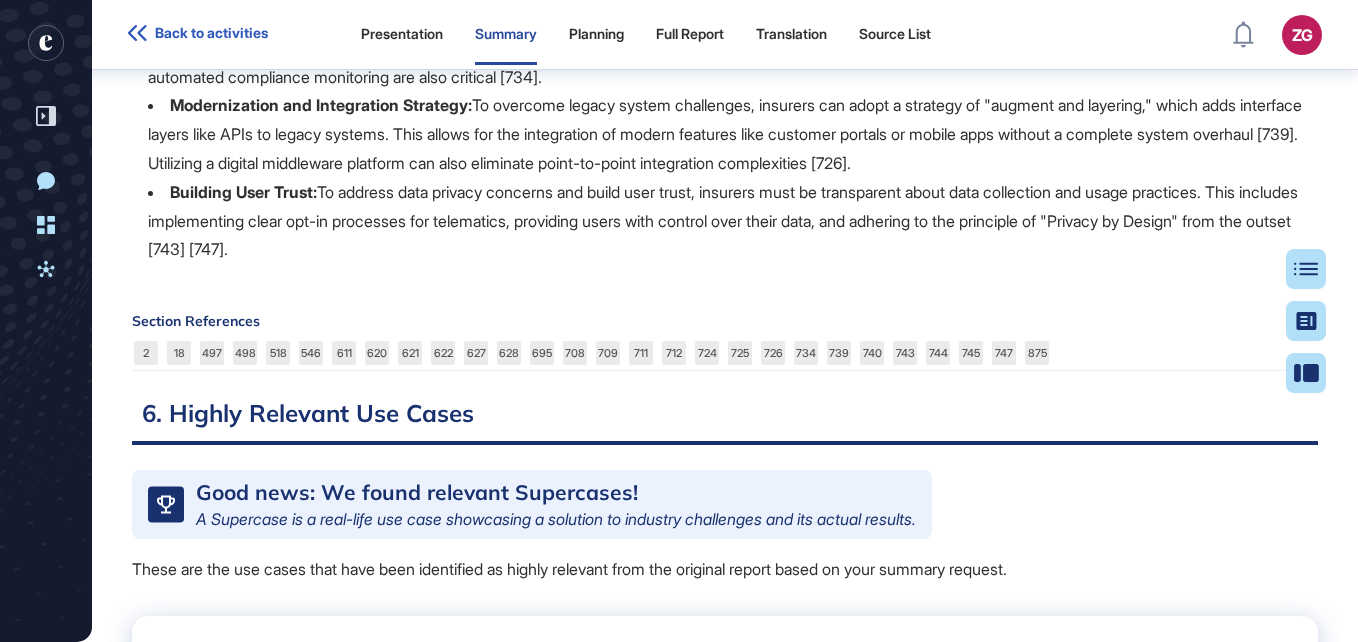 click on "Full Report" at bounding box center (690, 34) 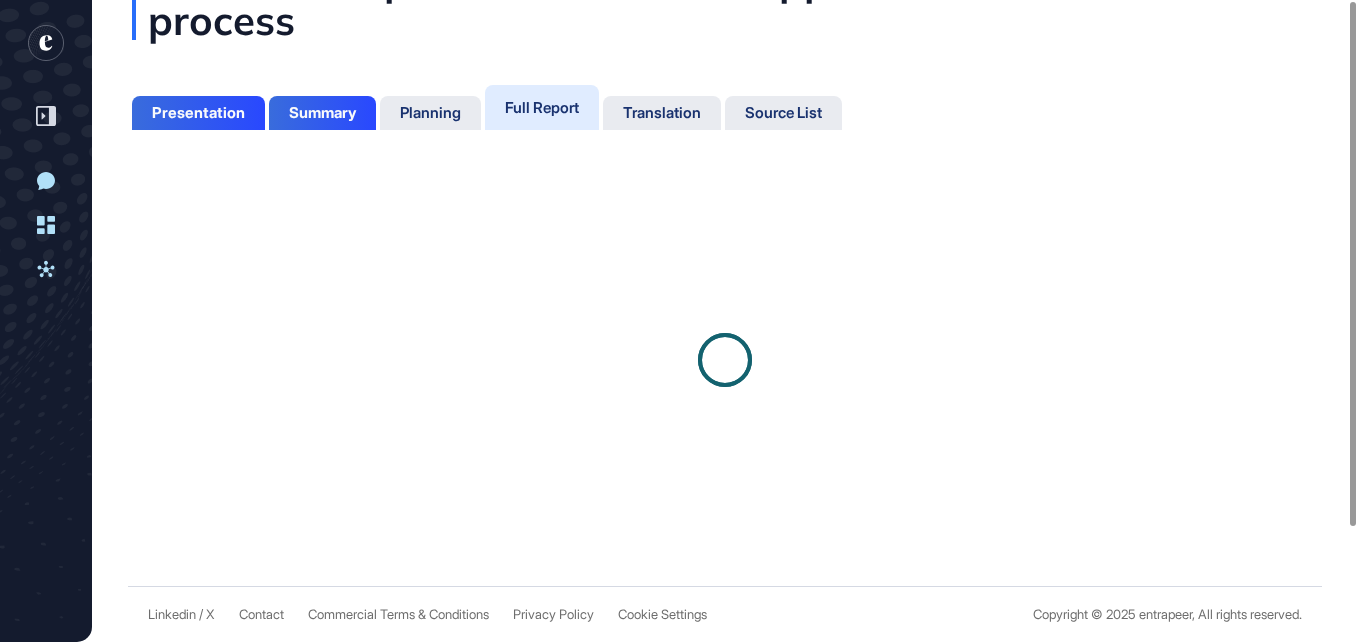 scroll, scrollTop: 0, scrollLeft: 0, axis: both 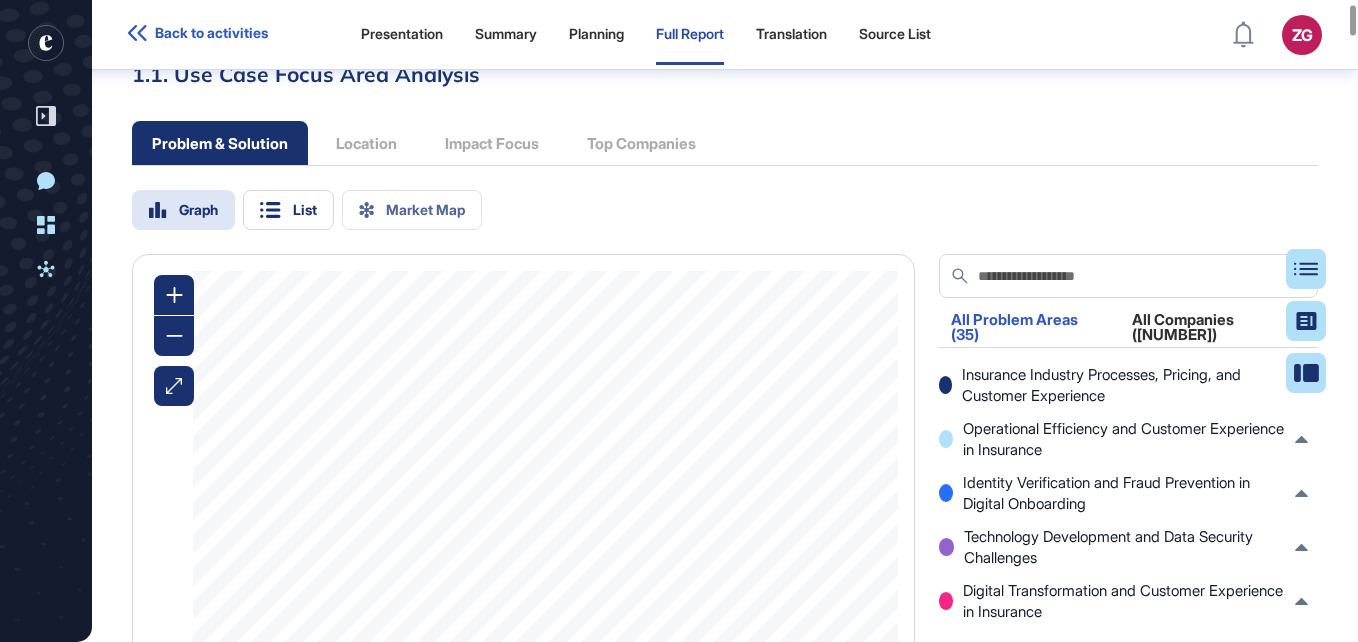 click on "Problem & Solution Location Impact Focus Top Companies" at bounding box center [424, 143] 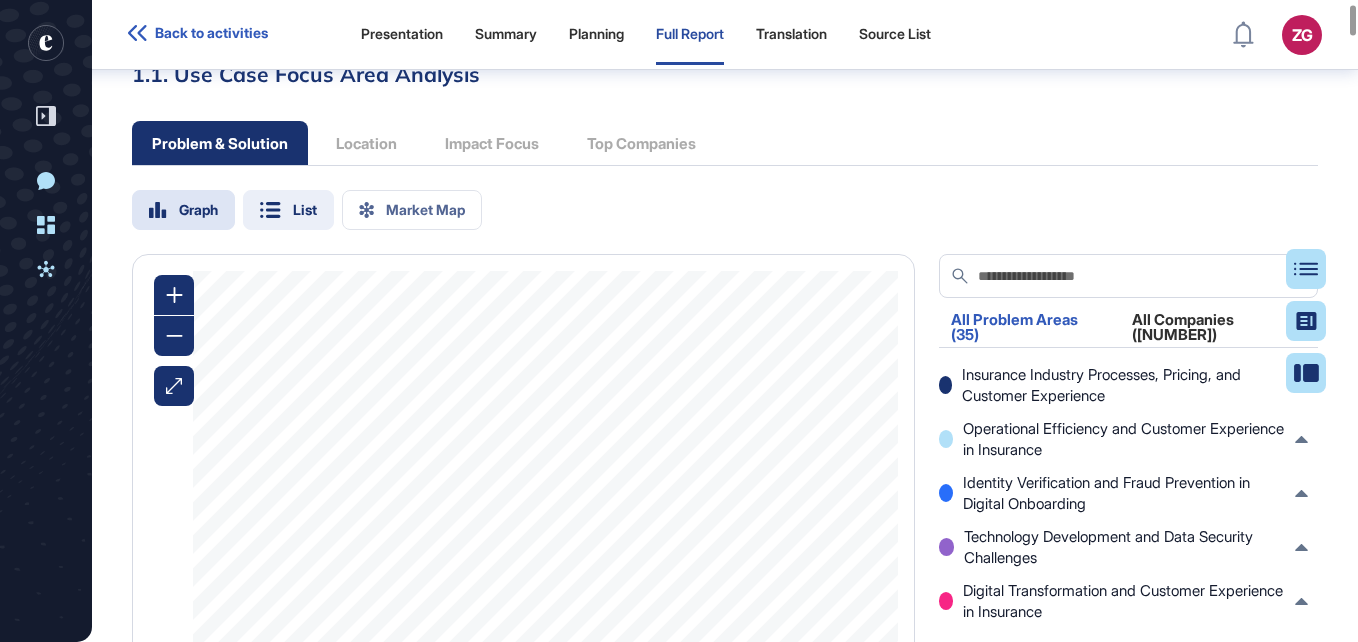 click on "List" 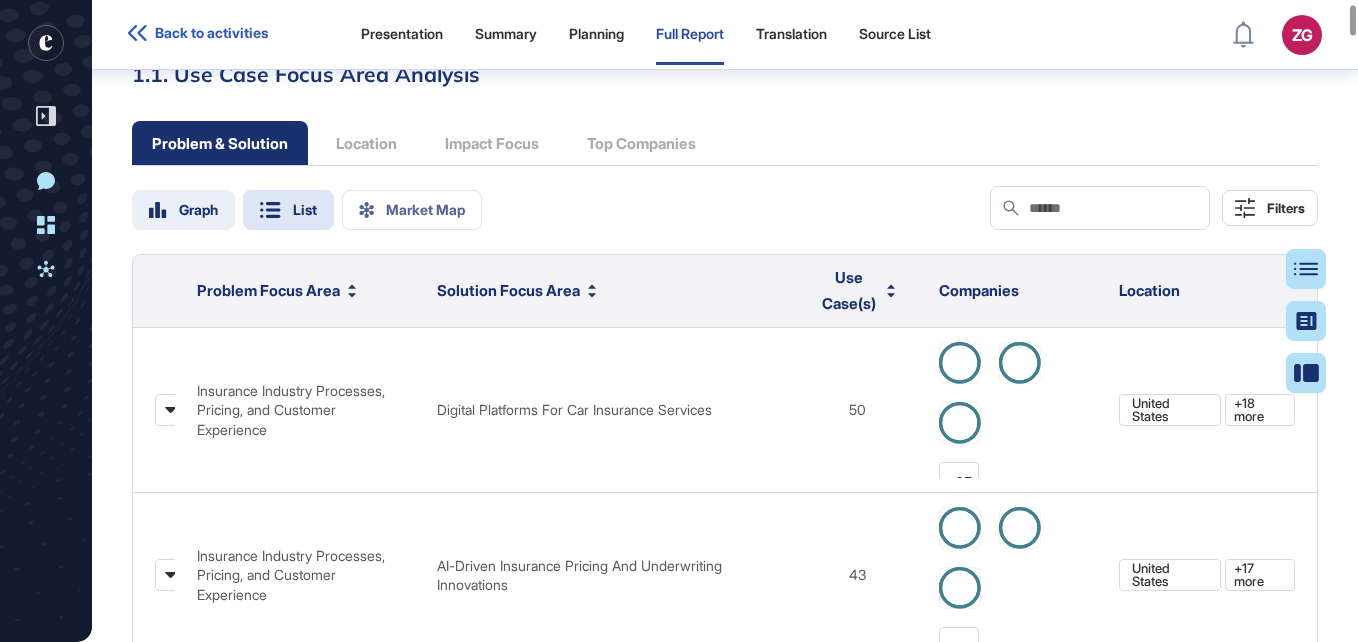 click on "Graph" 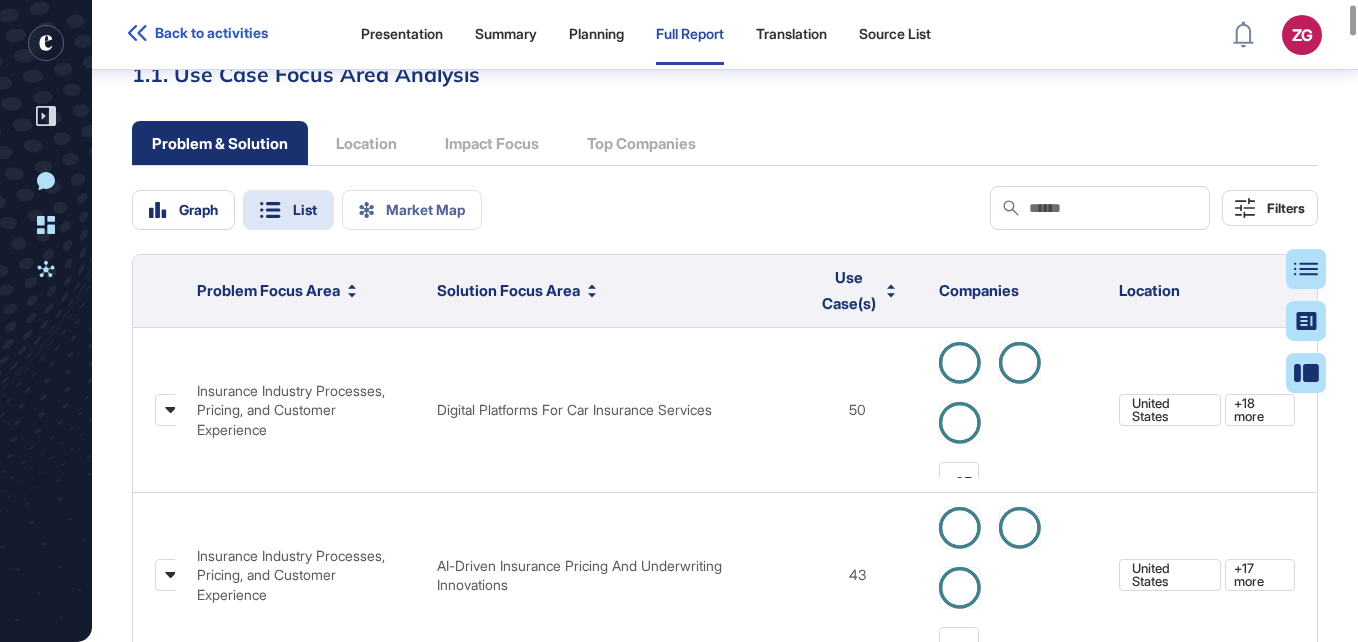 click on "Graph List Market Map" at bounding box center (307, 210) 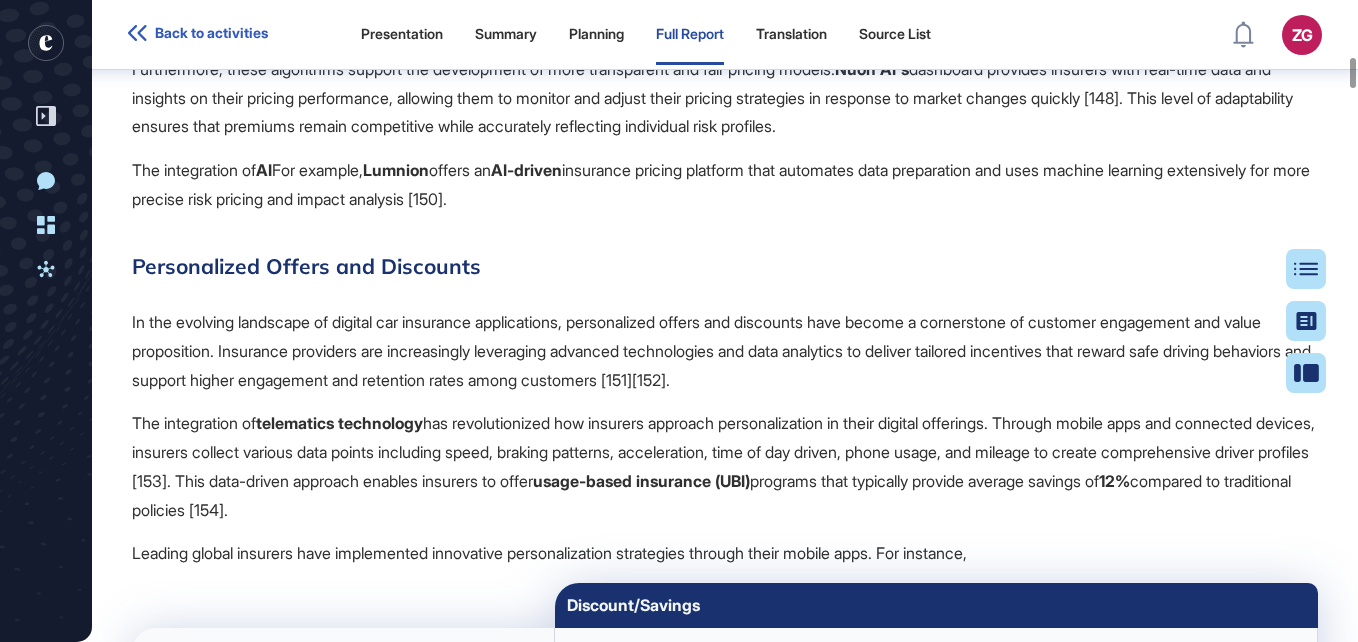 scroll, scrollTop: 20310, scrollLeft: 0, axis: vertical 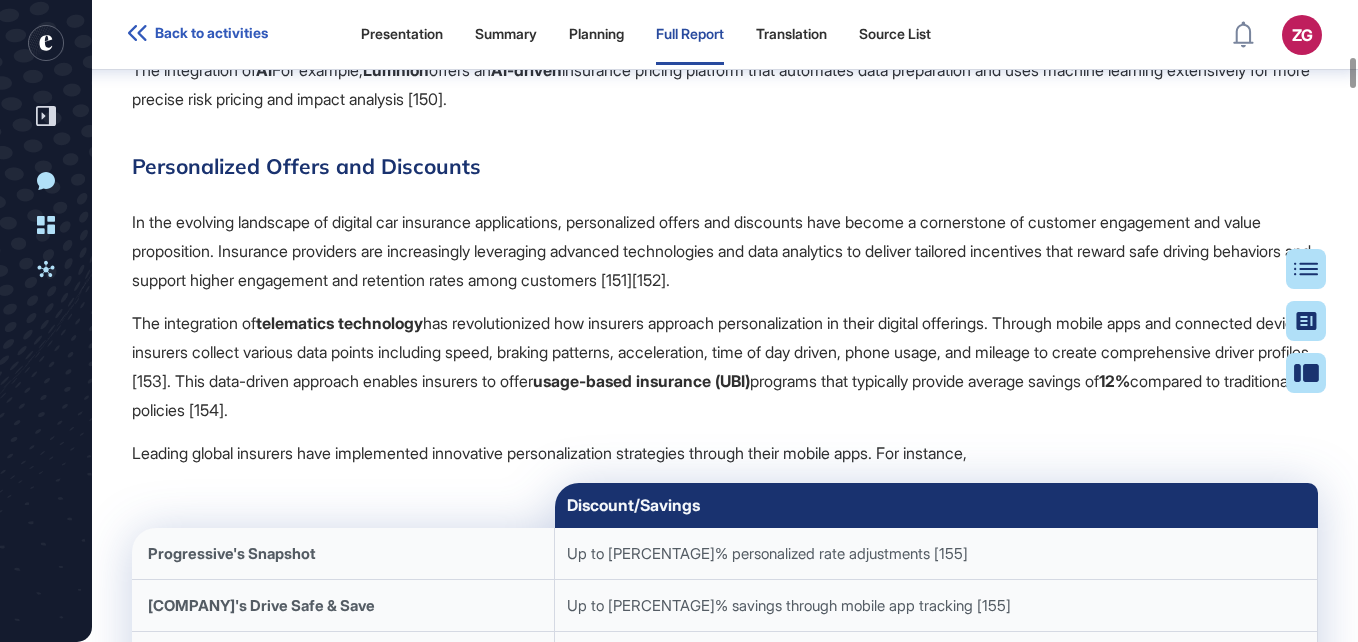 drag, startPoint x: 978, startPoint y: 213, endPoint x: 1025, endPoint y: 213, distance: 47 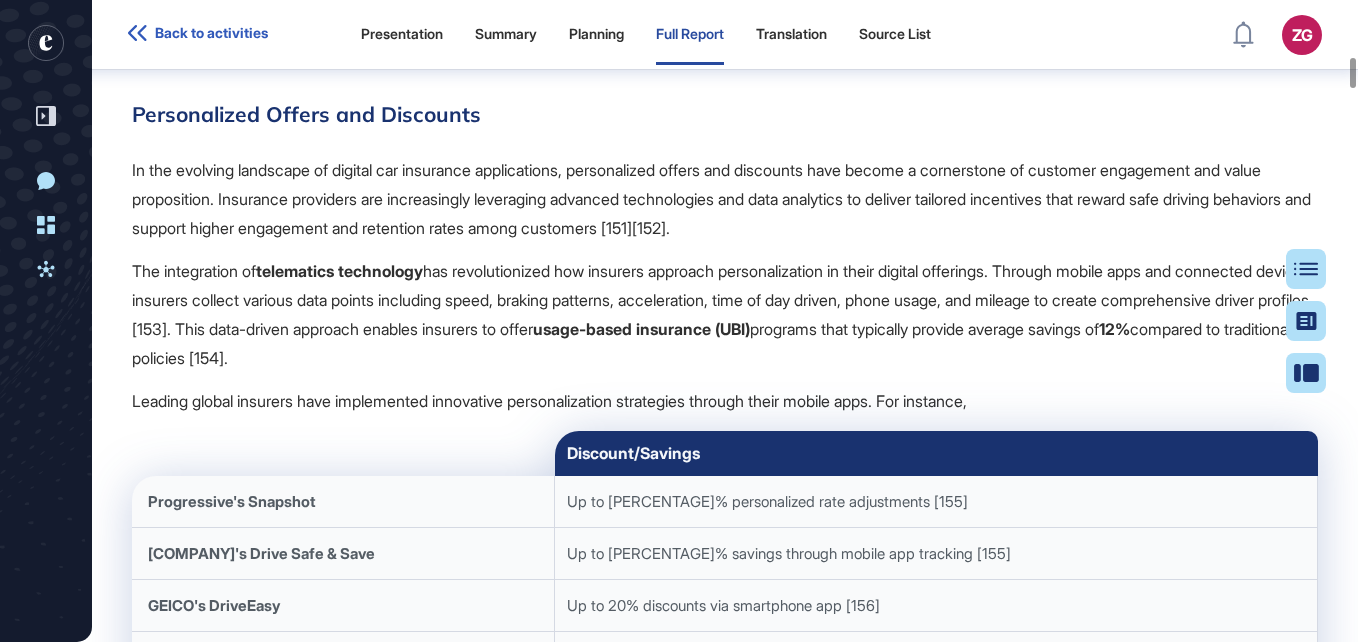 scroll, scrollTop: 20410, scrollLeft: 0, axis: vertical 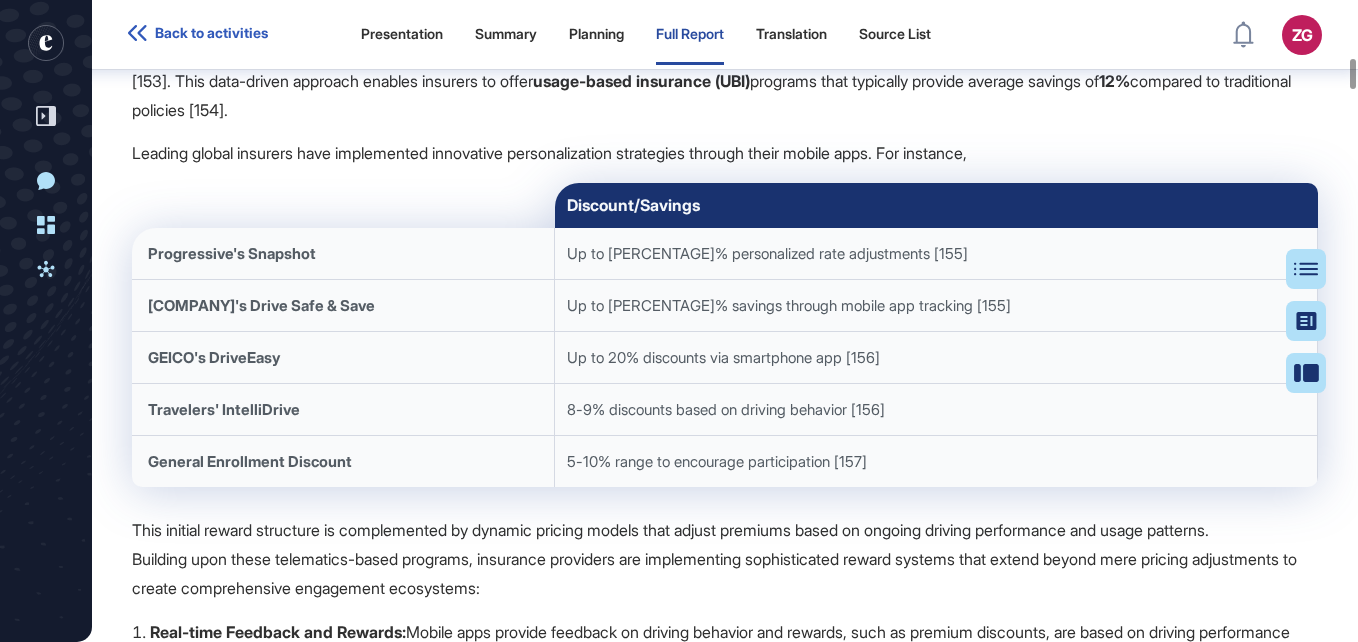 drag, startPoint x: 127, startPoint y: 112, endPoint x: 1100, endPoint y: 468, distance: 1036.0815 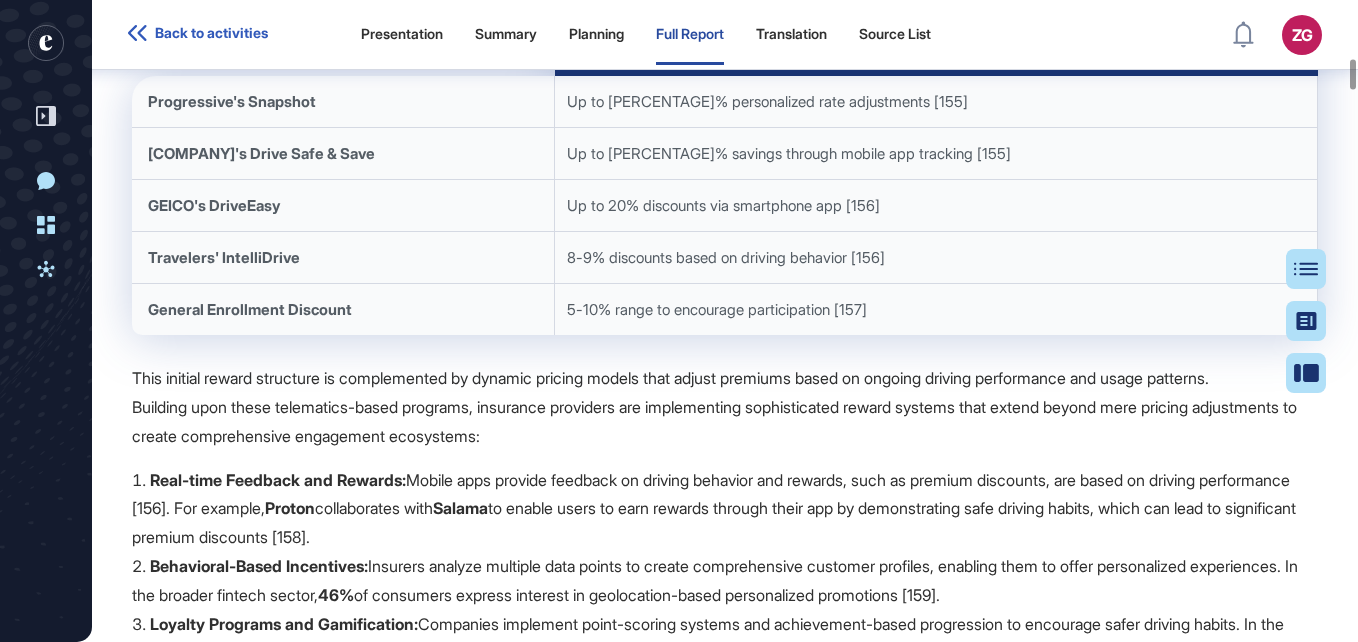 scroll, scrollTop: 20810, scrollLeft: 0, axis: vertical 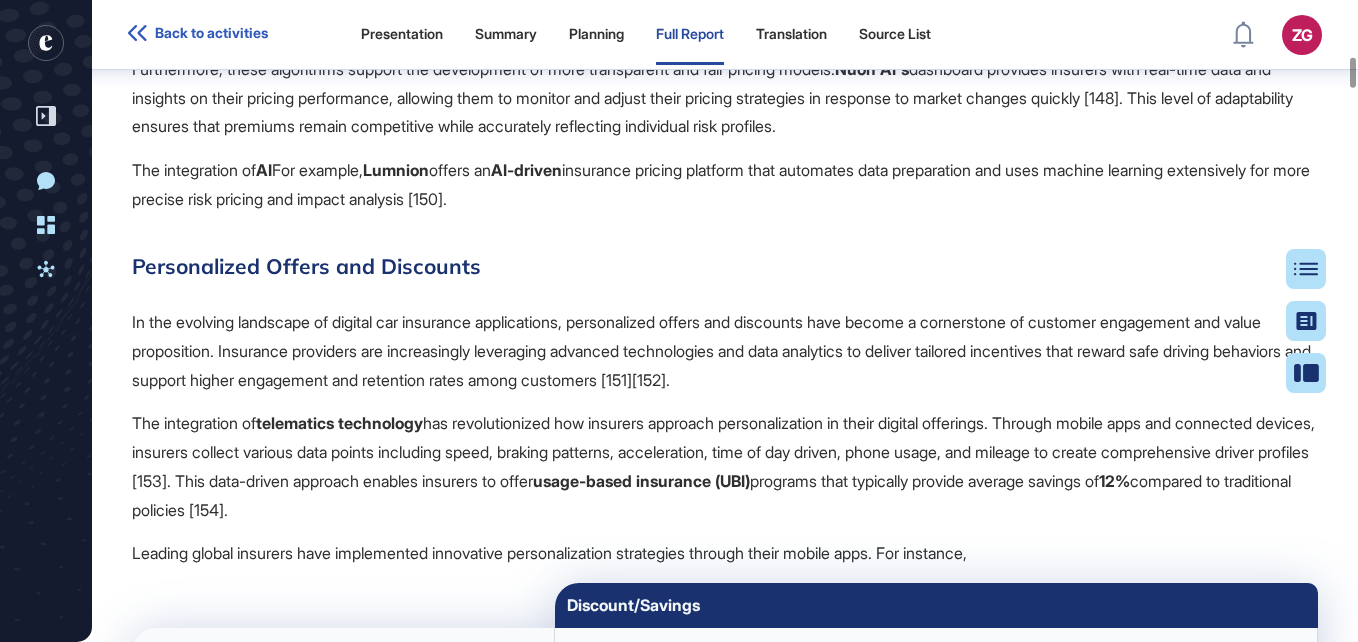 drag, startPoint x: 1057, startPoint y: 503, endPoint x: 134, endPoint y: 317, distance: 941.55457 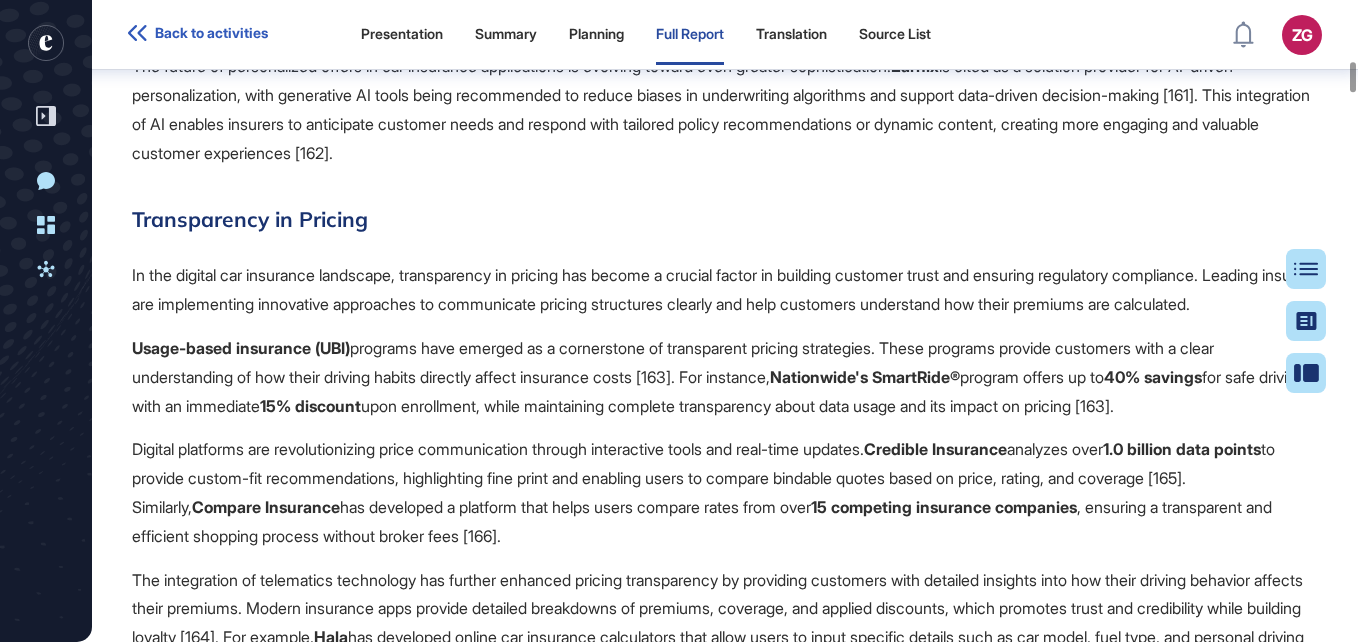 scroll, scrollTop: 21710, scrollLeft: 0, axis: vertical 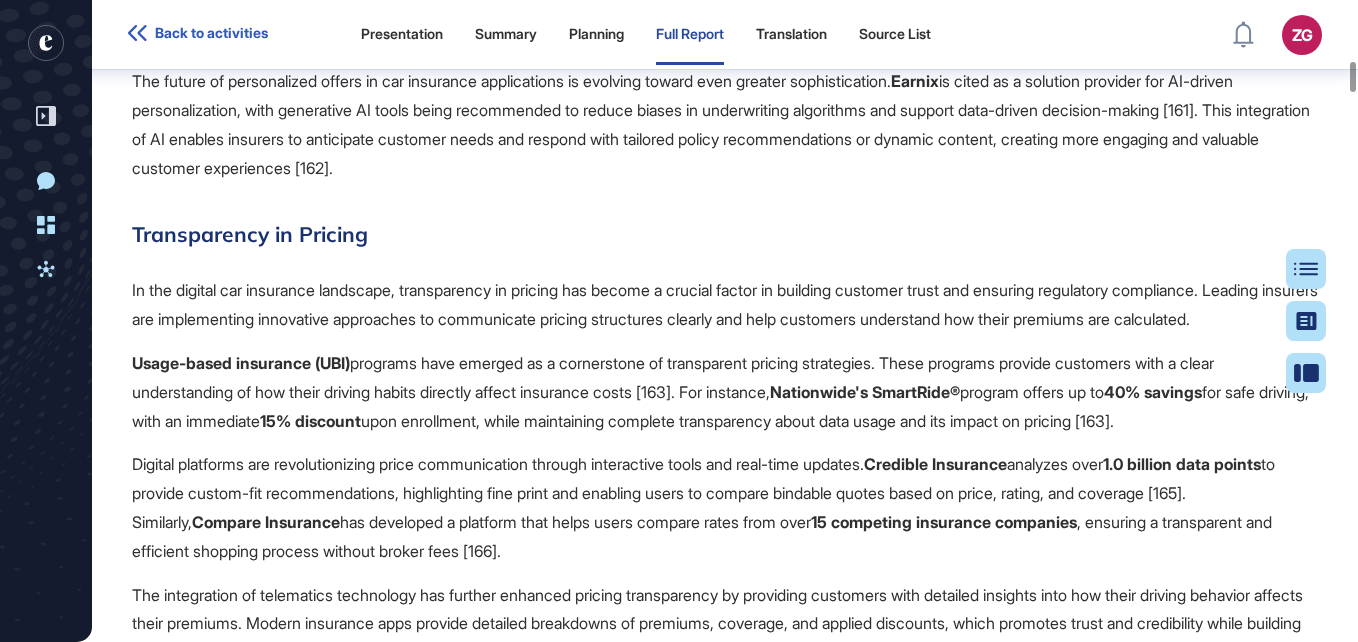 click on "Building upon these telematics-based programs, insurance providers are implementing sophisticated reward systems that extend beyond mere pricing adjustments to create comprehensive engagement ecosystems:" at bounding box center (725, -526) 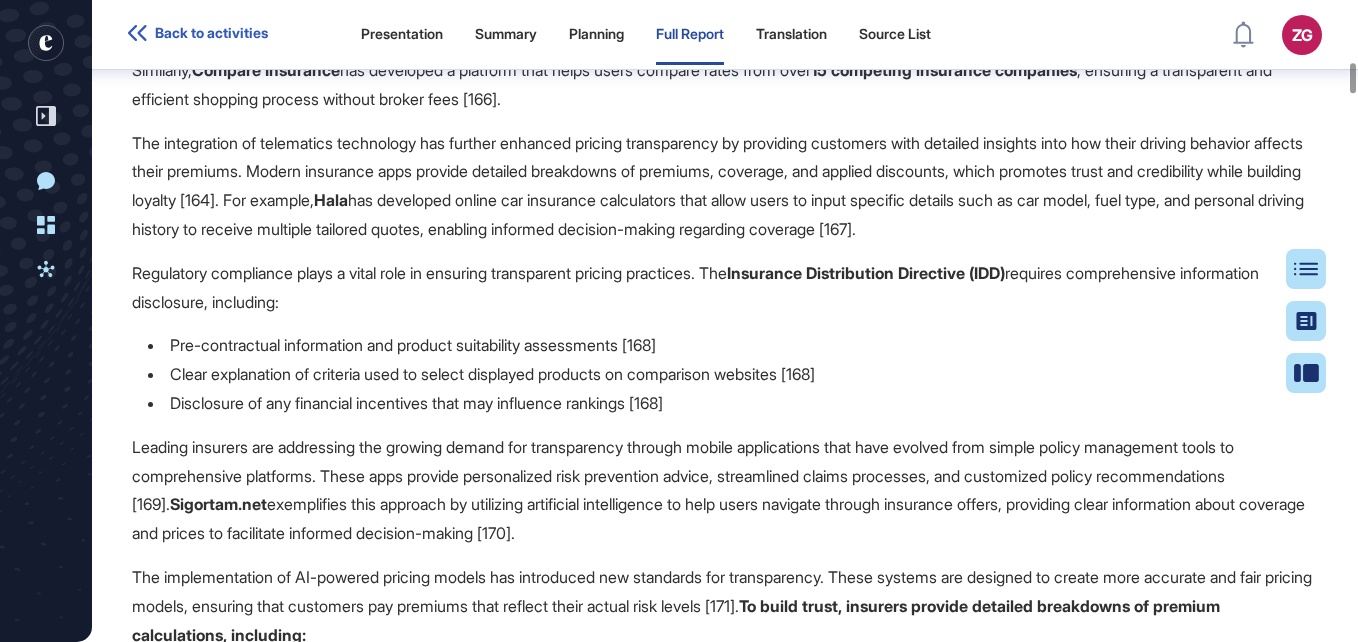 scroll, scrollTop: 22210, scrollLeft: 0, axis: vertical 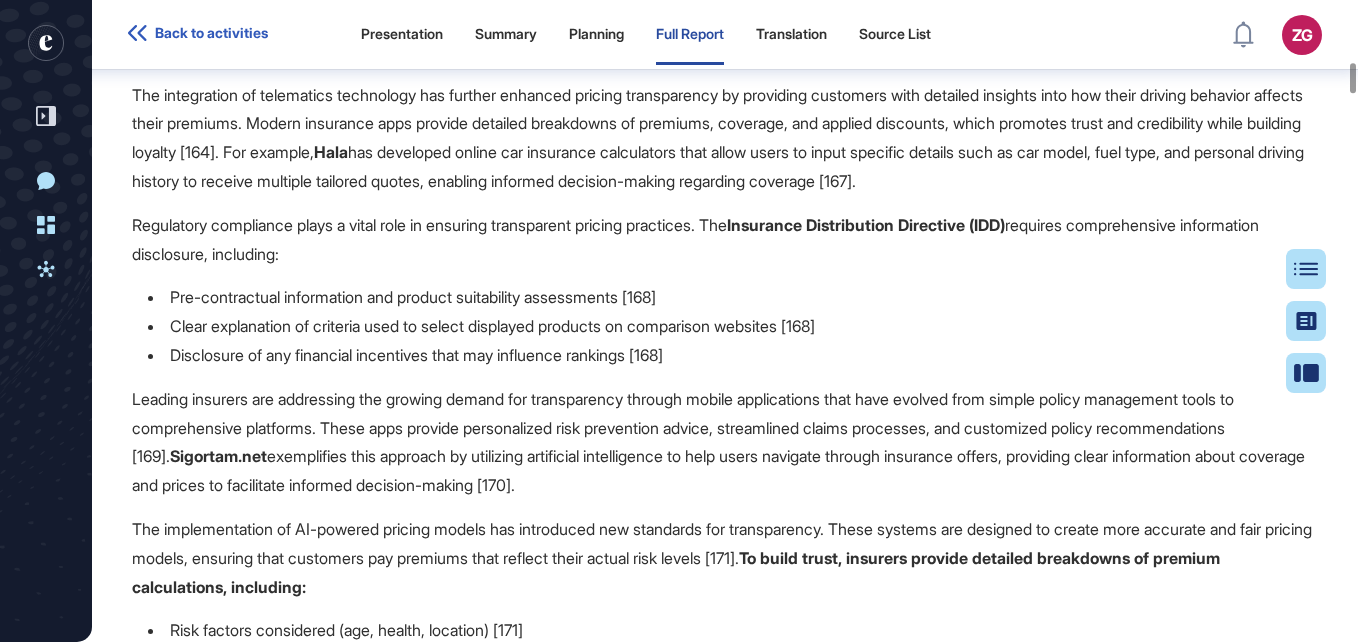 drag, startPoint x: 975, startPoint y: 172, endPoint x: 786, endPoint y: 225, distance: 196.2906 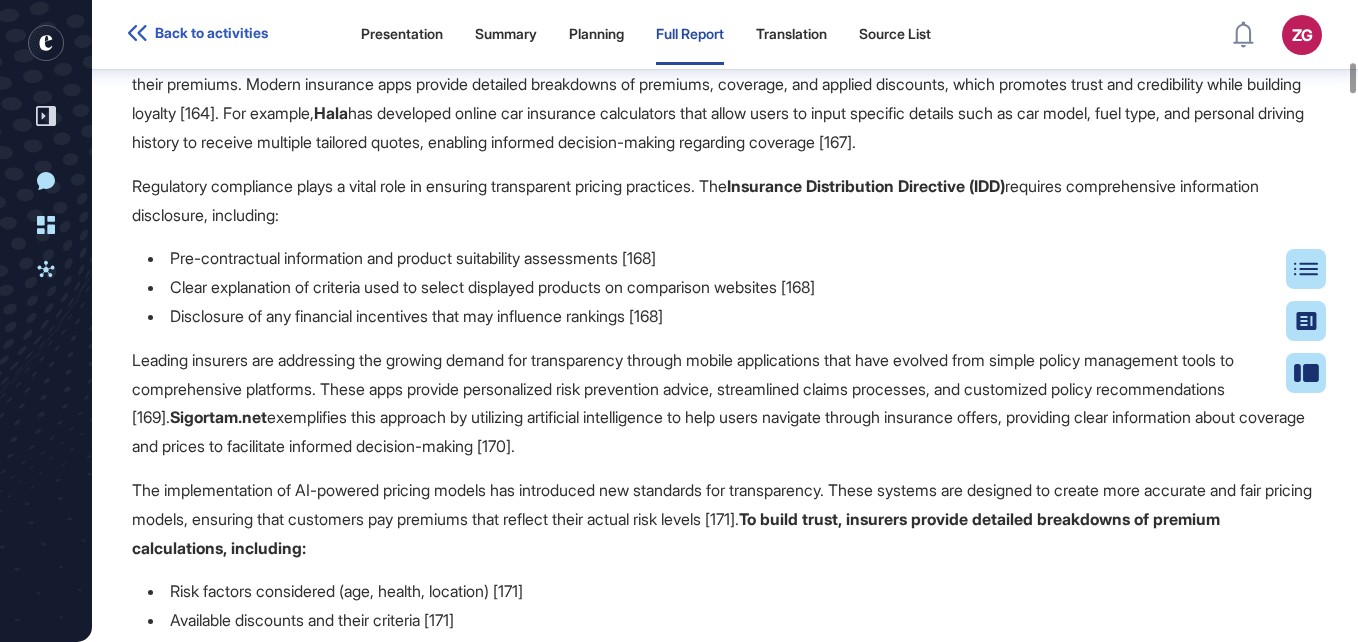 scroll, scrollTop: 22310, scrollLeft: 0, axis: vertical 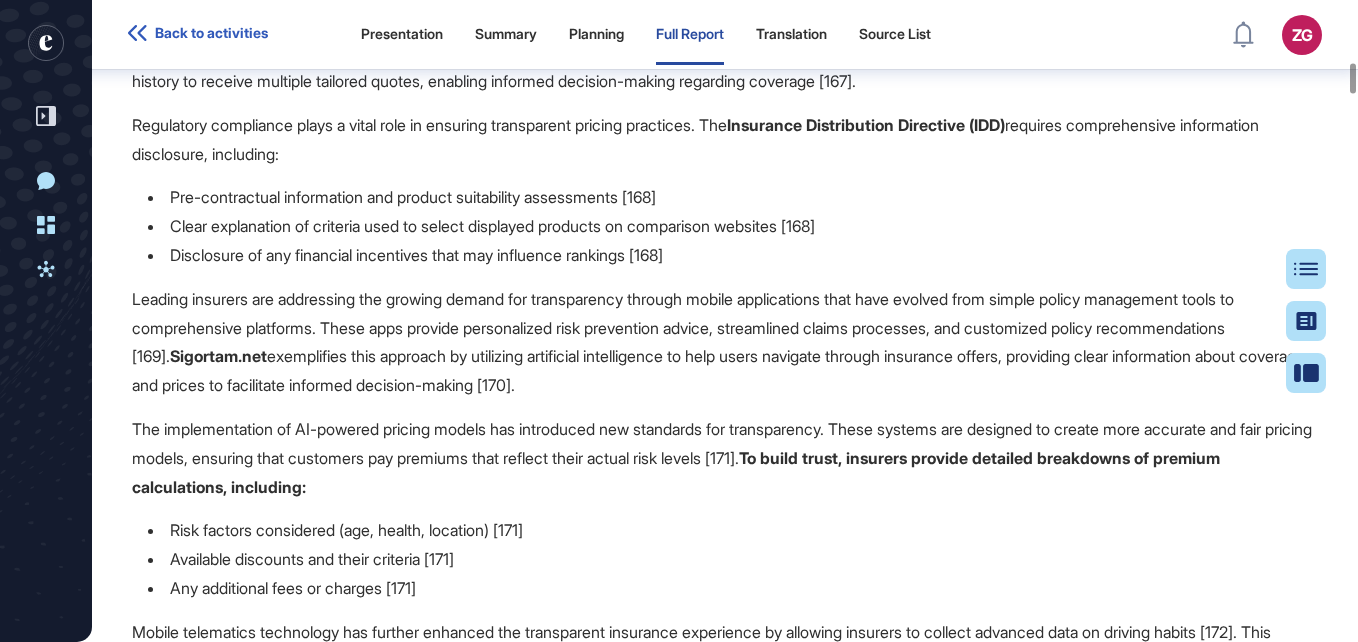 click on "Privacy considerations and transparency play crucial roles in the success of personalization initiatives. Research indicates that 69% of consumers are willing to share significant data about their habits in exchange for lower prices from their insurers [152]. To address privacy concerns, insurers are increasingly transparent about data usage and provide clear value propositions through their digital platforms." at bounding box center (725, -591) 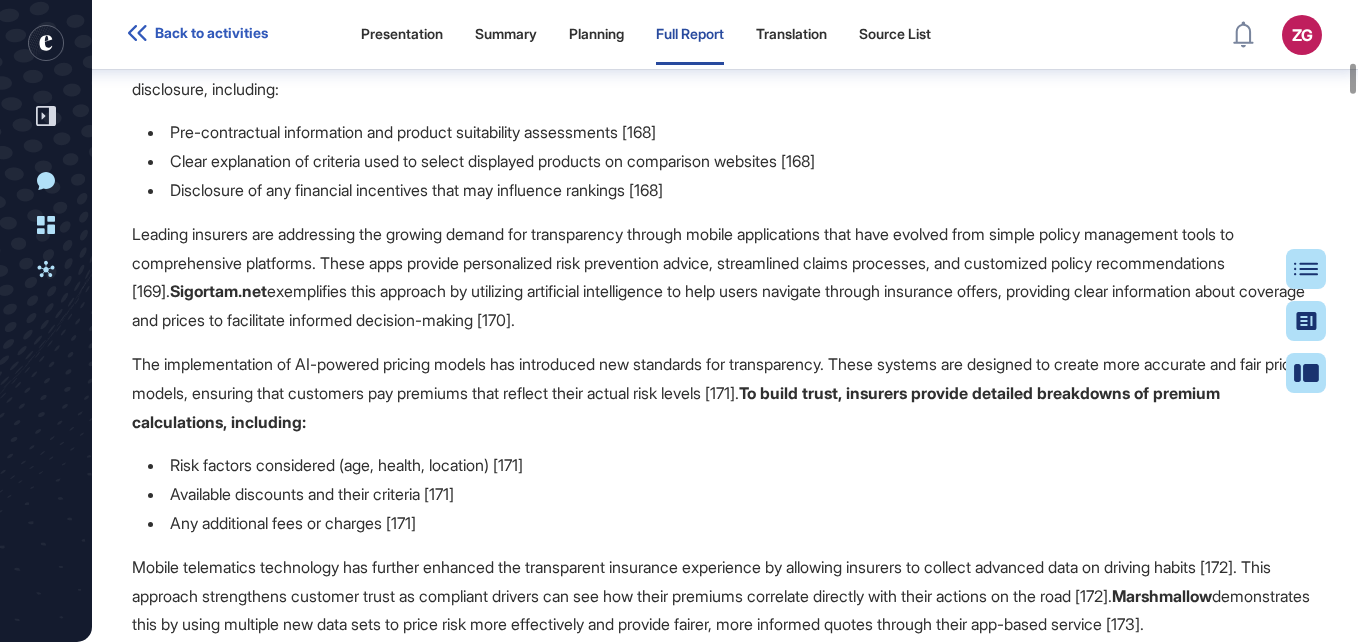scroll, scrollTop: 22410, scrollLeft: 0, axis: vertical 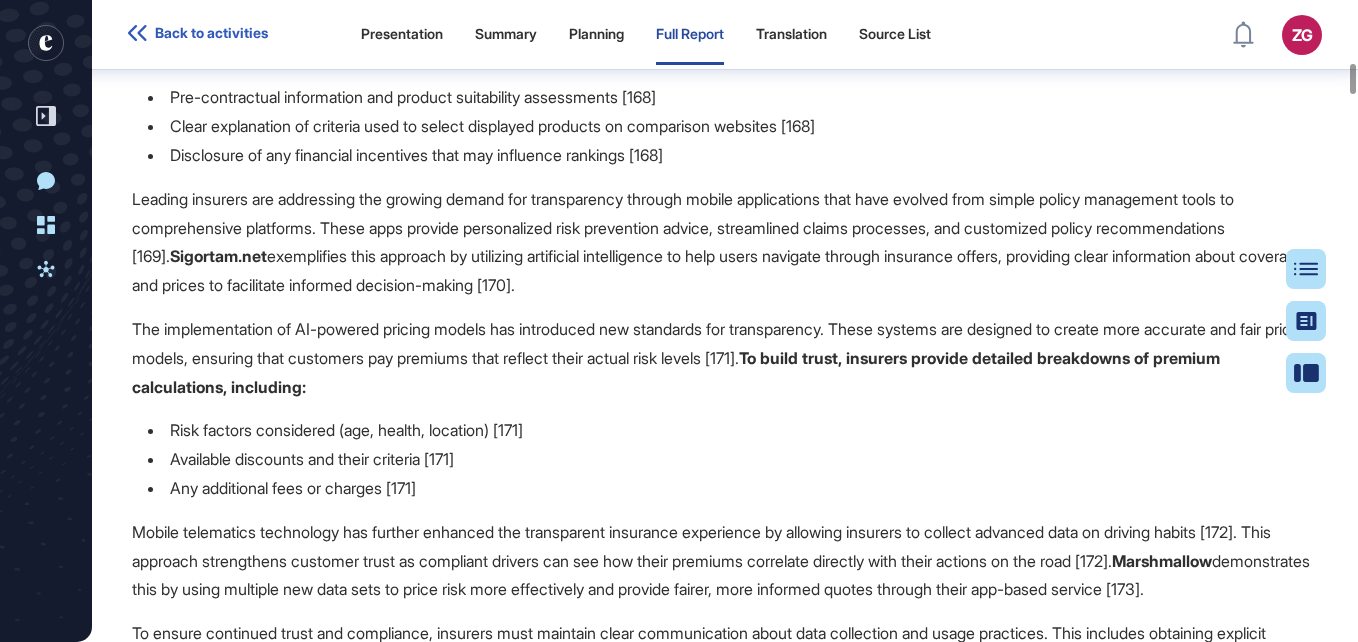 click on "Earnix" at bounding box center [264, -11164] 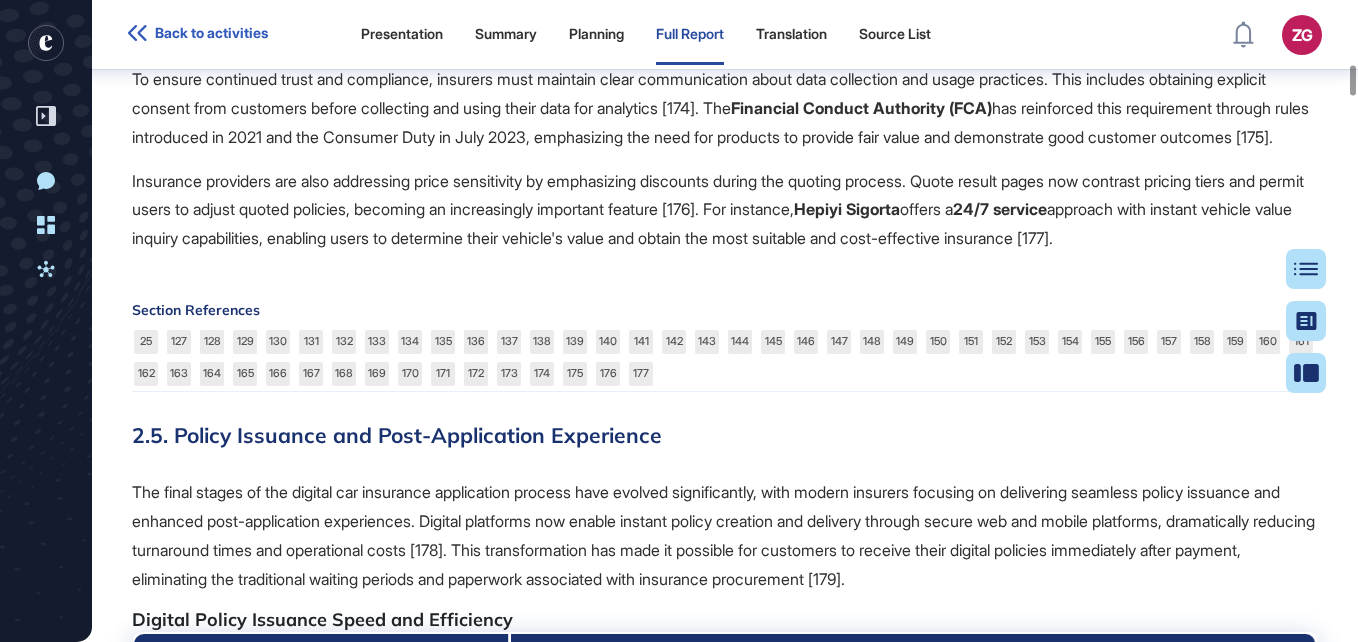 scroll, scrollTop: 23010, scrollLeft: 0, axis: vertical 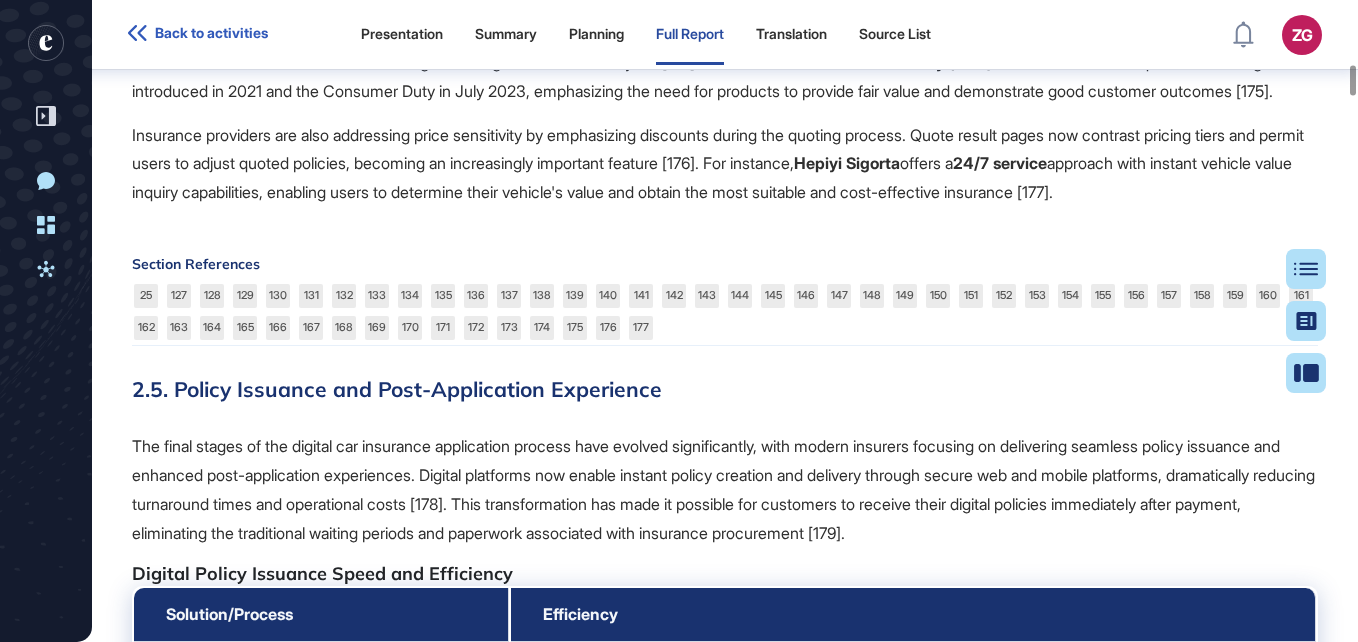 drag, startPoint x: 962, startPoint y: 352, endPoint x: 1079, endPoint y: 352, distance: 117 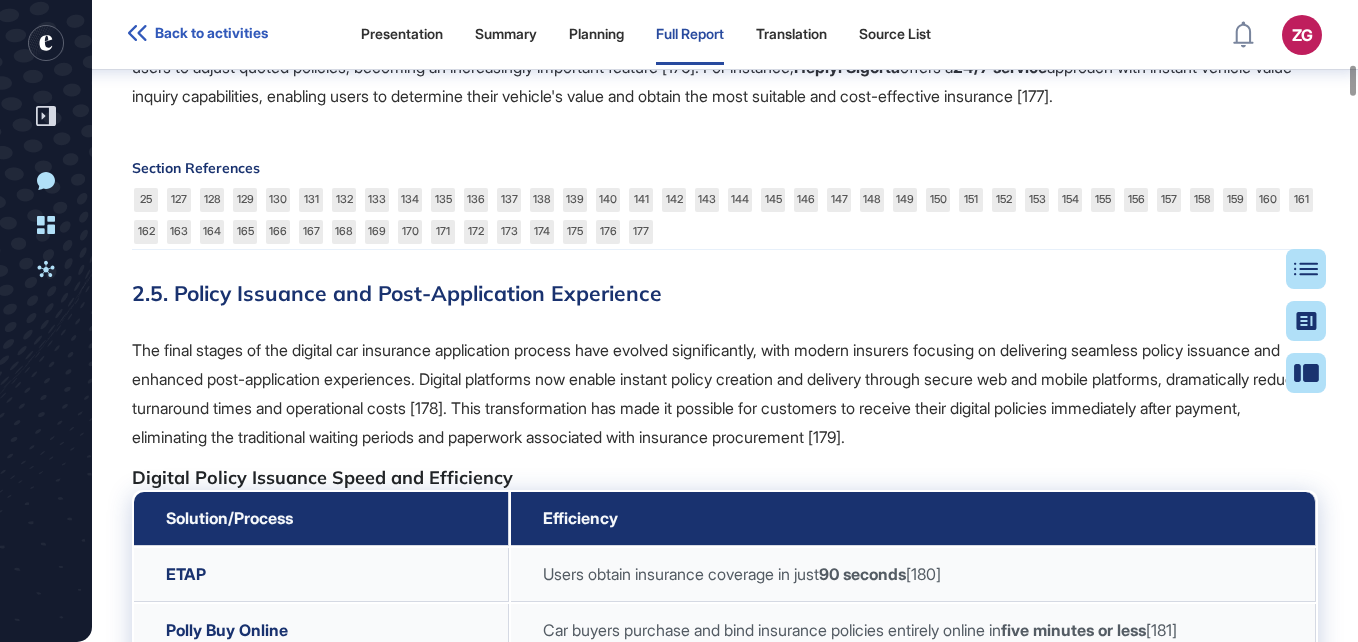 scroll, scrollTop: 23110, scrollLeft: 0, axis: vertical 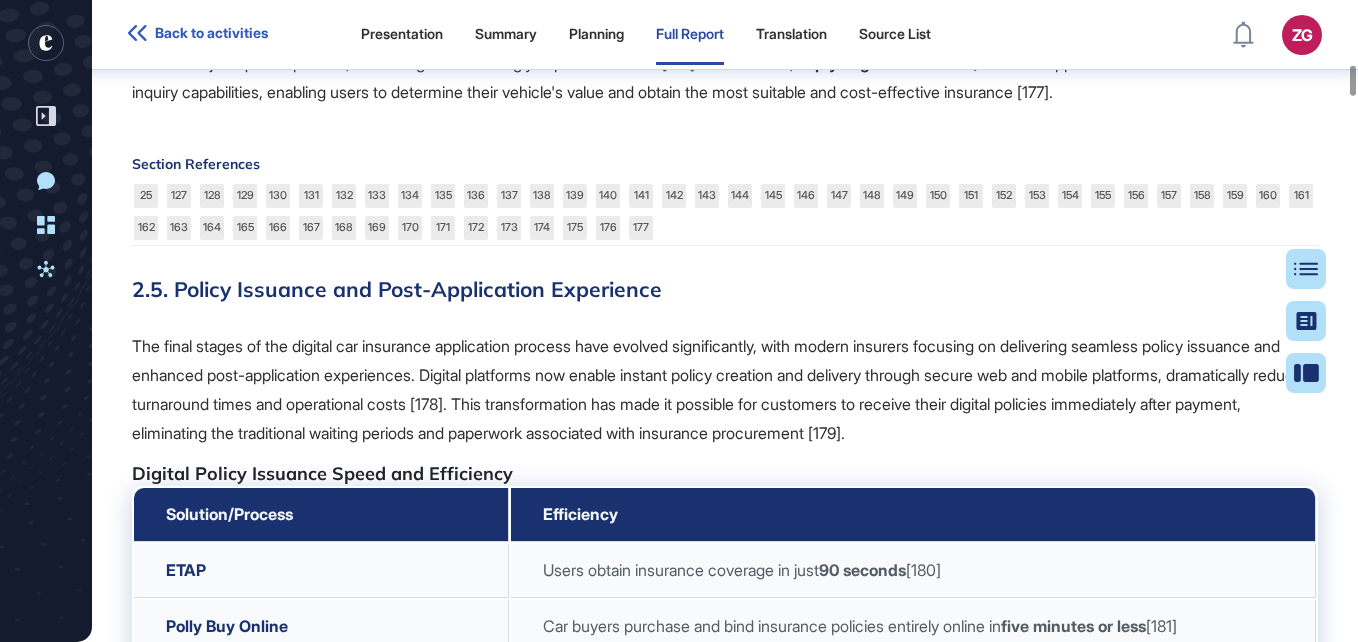 drag, startPoint x: 461, startPoint y: 329, endPoint x: 708, endPoint y: 329, distance: 247 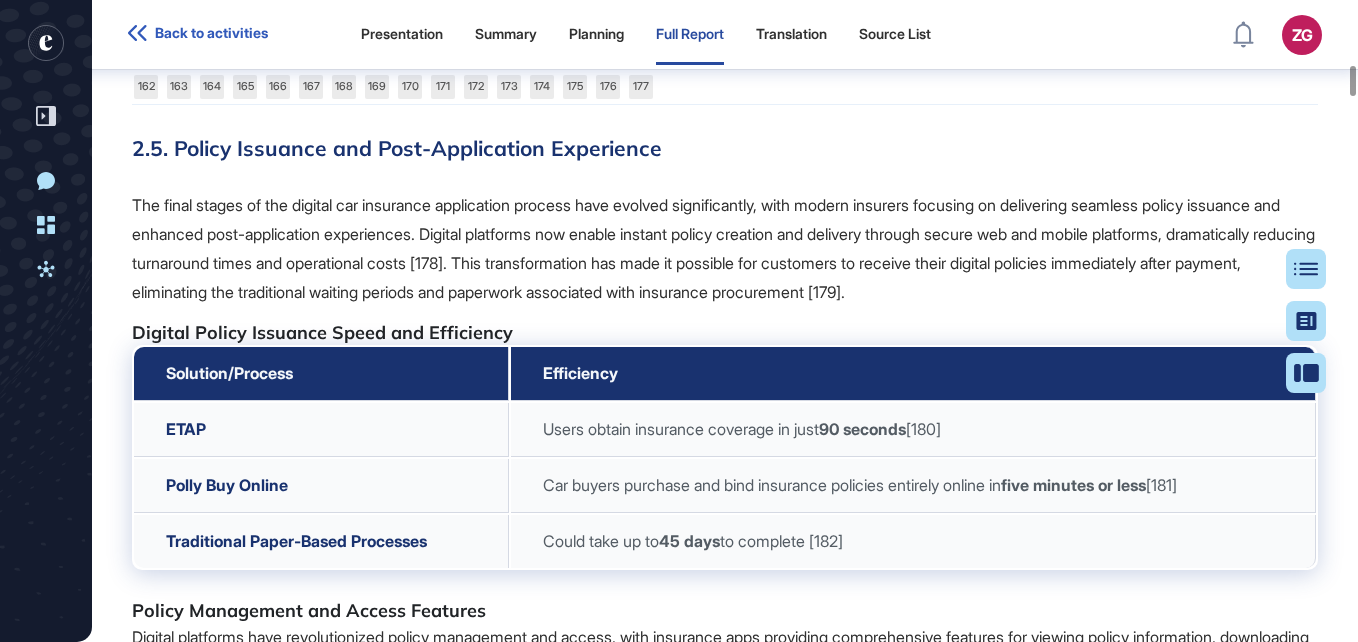 scroll, scrollTop: 23310, scrollLeft: 0, axis: vertical 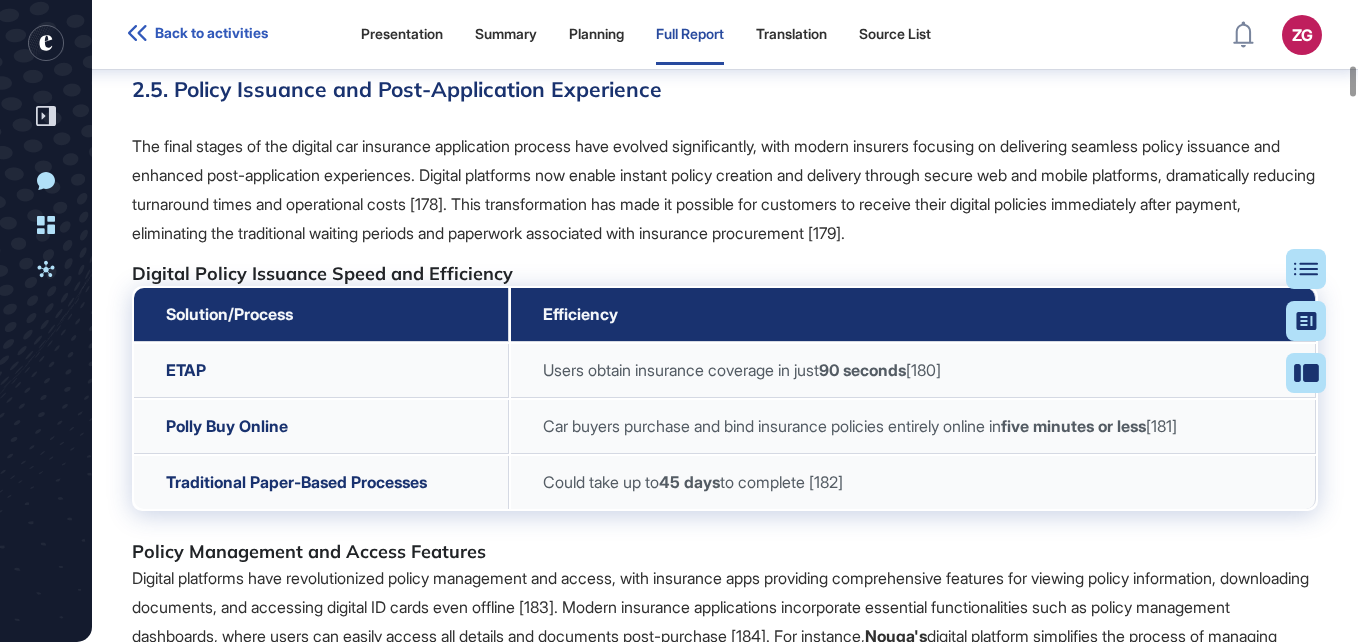 drag, startPoint x: 180, startPoint y: 283, endPoint x: 299, endPoint y: 274, distance: 119.33985 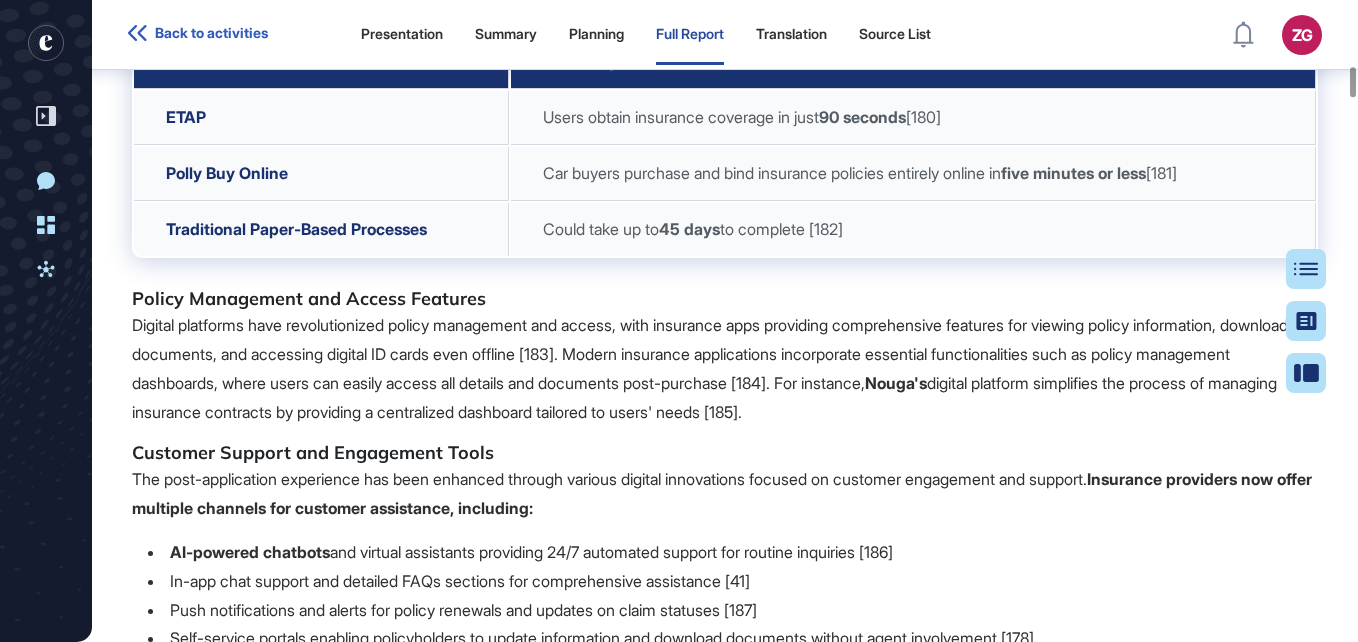 scroll, scrollTop: 23610, scrollLeft: 0, axis: vertical 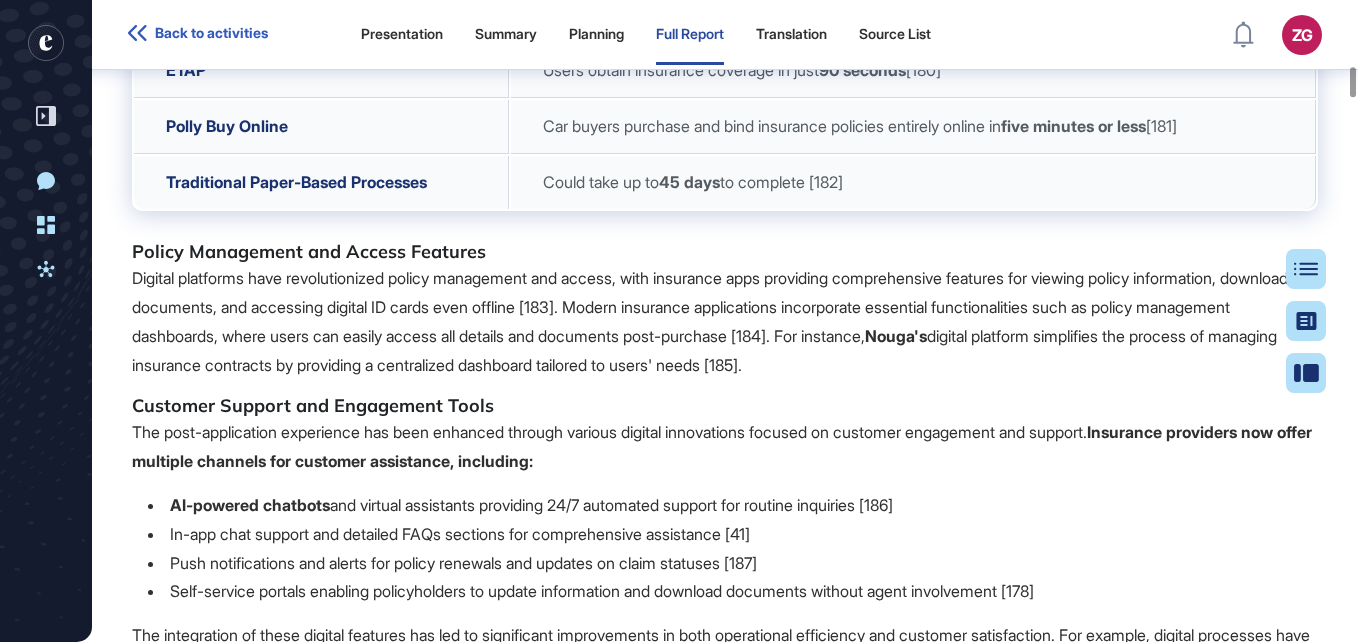 drag, startPoint x: 182, startPoint y: 153, endPoint x: 462, endPoint y: 213, distance: 286.3564 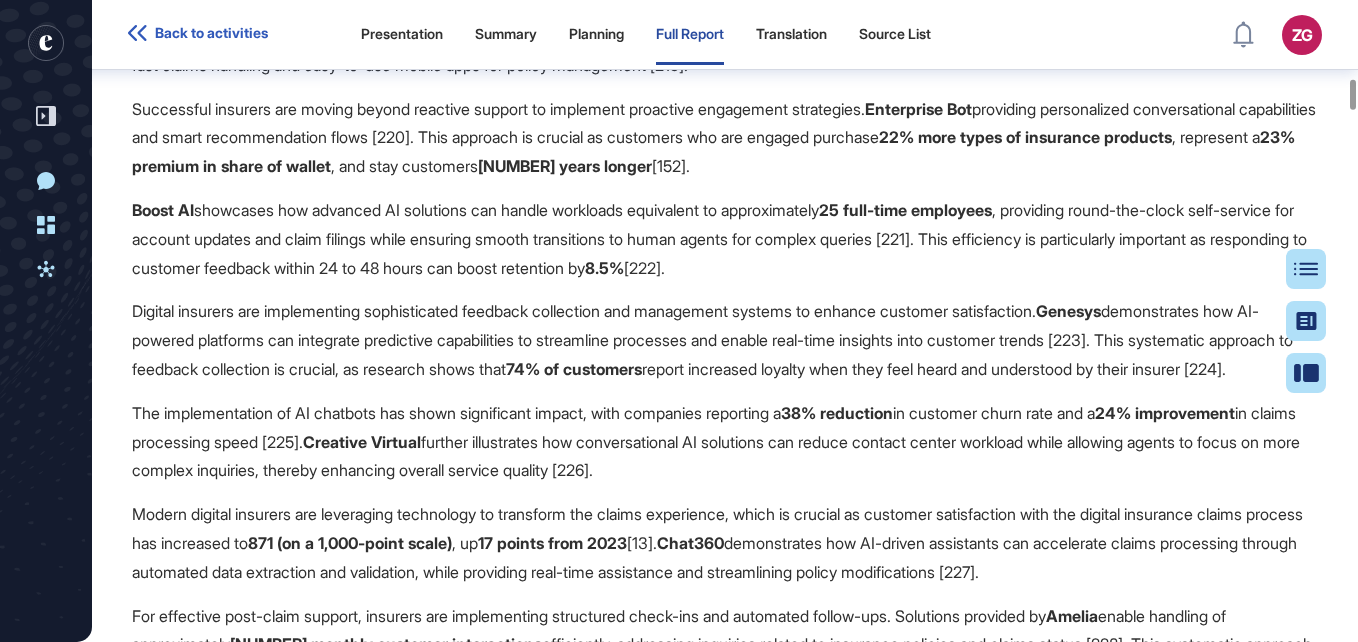 scroll, scrollTop: 28110, scrollLeft: 0, axis: vertical 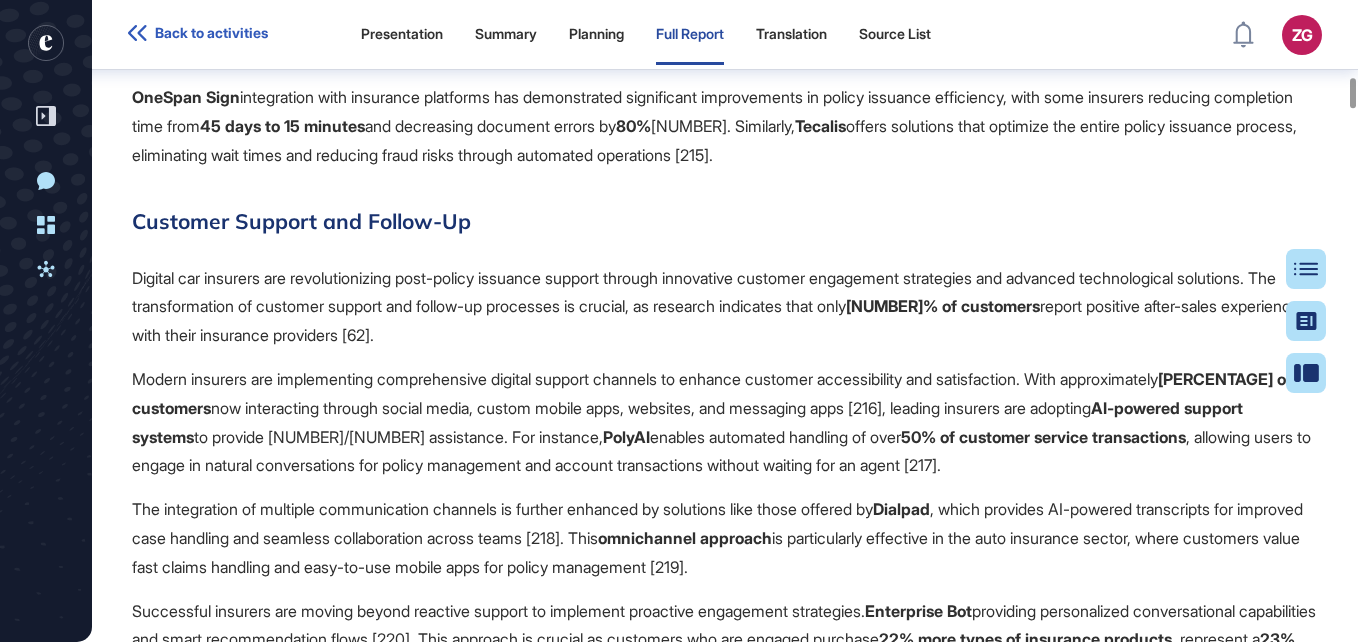 click on "The final stages of the digital car insurance application process have evolved significantly, with modern insurers focusing on delivering seamless policy issuance and enhanced post-application experiences. Digital platforms now enable instant policy creation and delivery through secure web and mobile platforms, dramatically reducing turnaround times and operational costs [178]. This transformation has made it possible for customers to receive their digital policies immediately after payment, eliminating the traditional waiting periods and paperwork associated with insurance procurement [179]. Digital Policy Issuance Speed and Efficiency Solution/Process Efficiency ETAP Users obtain insurance coverage in just 90 seconds [180] Polly Buy Online Car buyers purchase and bind insurance policies entirely online in five minutes or less [181] Traditional Paper-Based Processes Could take up to 45 days to complete [182] Policy Management and Access Features Nouga's Customer Support and Engagement Tools" at bounding box center [725, -21597] 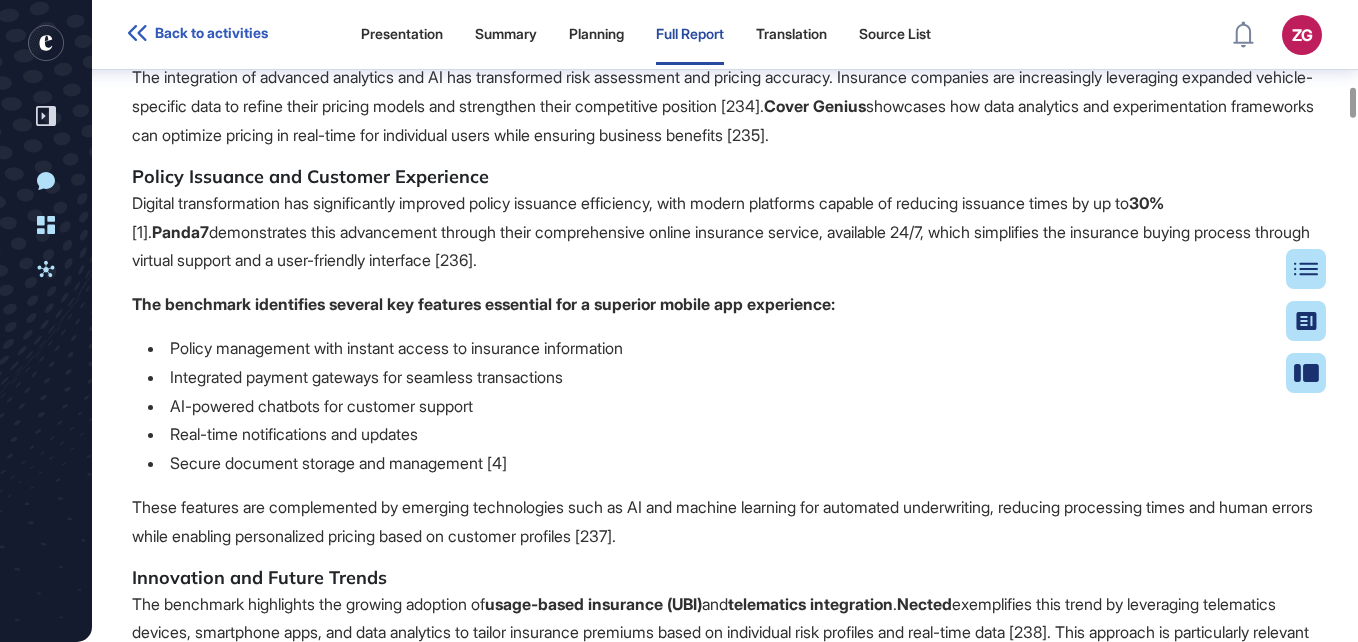 scroll, scrollTop: 30534, scrollLeft: 0, axis: vertical 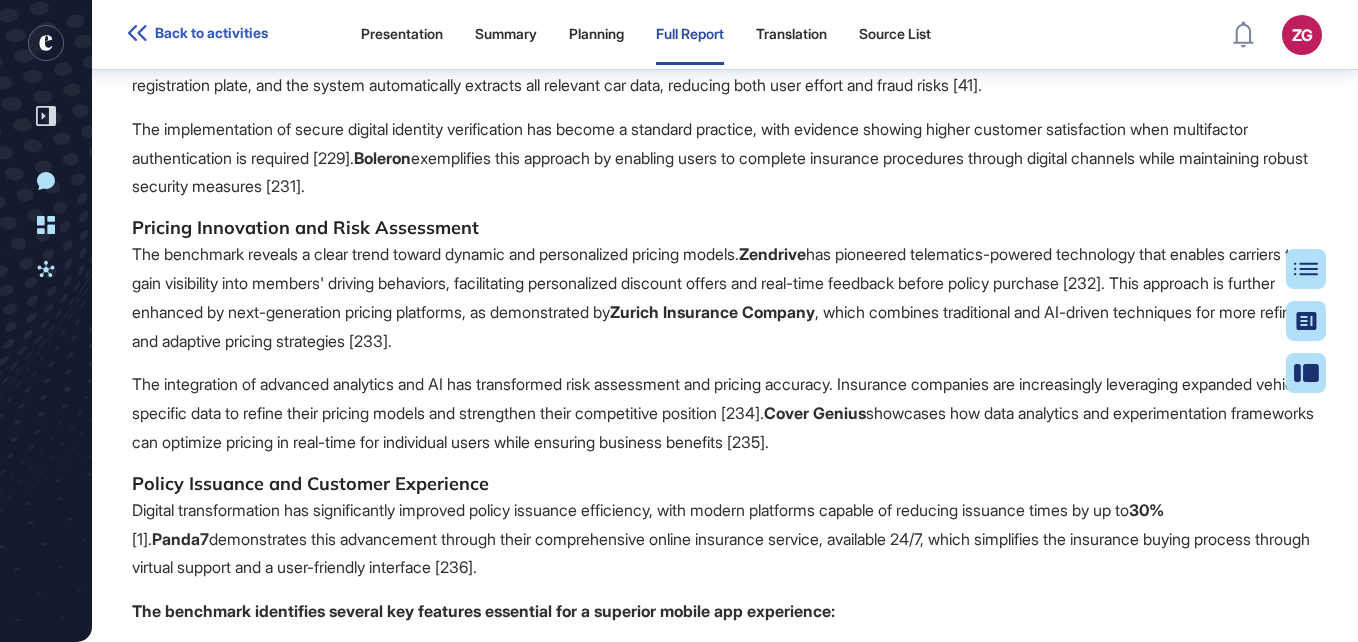 drag, startPoint x: 1185, startPoint y: 3, endPoint x: 864, endPoint y: 190, distance: 371.49698 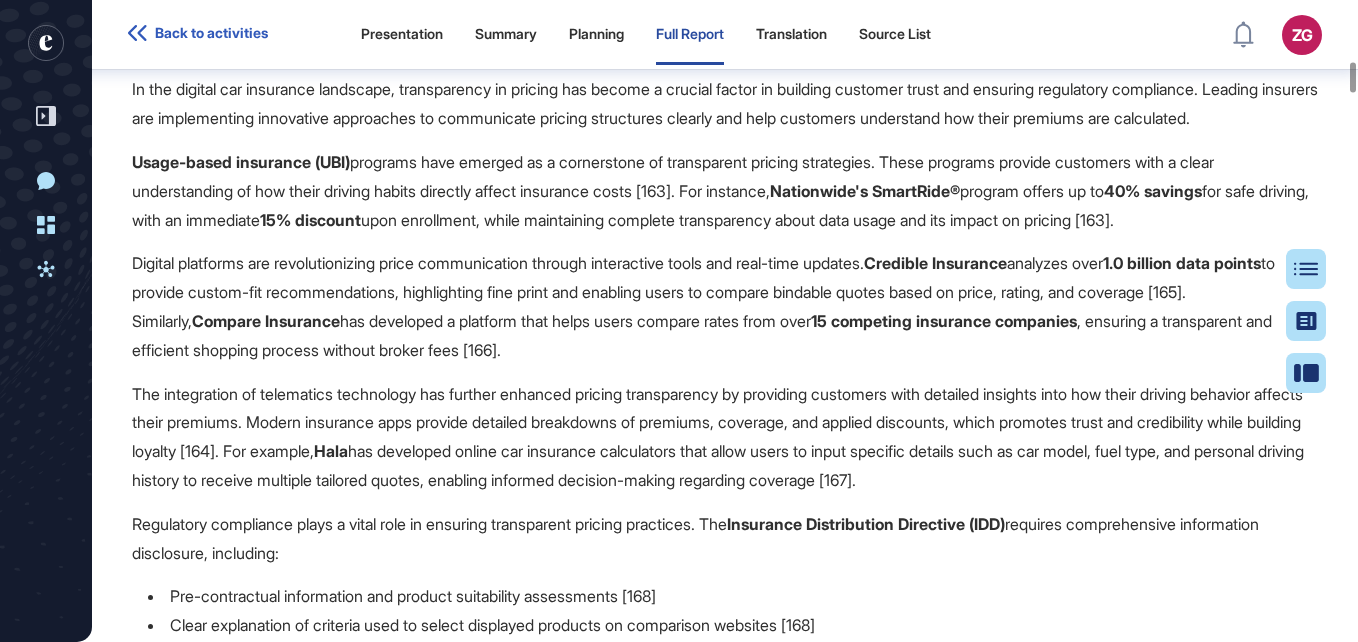 scroll, scrollTop: 21924, scrollLeft: 0, axis: vertical 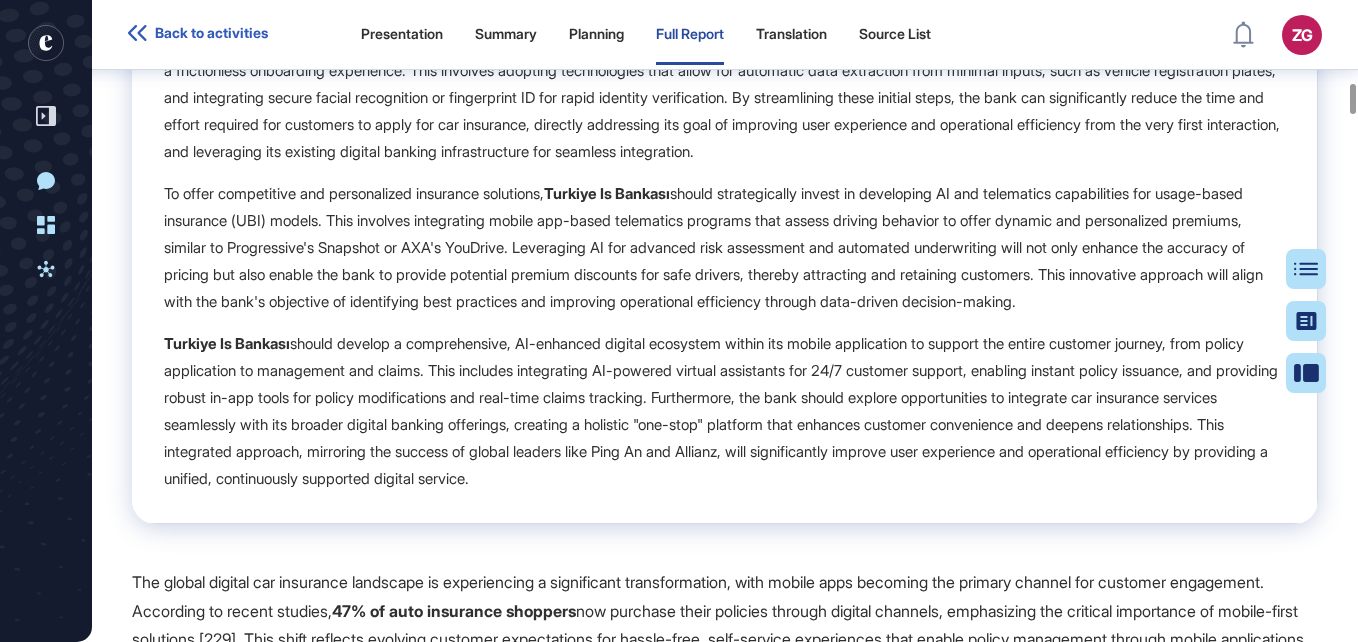 click on "The final stages of the digital car insurance application process have evolved significantly, with modern insurers focusing on delivering seamless policy issuance and enhanced post-application experiences. Digital platforms now enable instant policy creation and delivery through secure web and mobile platforms, dramatically reducing turnaround times and operational costs [178]. This transformation has made it possible for customers to receive their digital policies immediately after payment, eliminating the traditional waiting periods and paperwork associated with insurance procurement [179]. Digital Policy Issuance Speed and Efficiency Solution/Process Efficiency ETAP Users obtain insurance coverage in just 90 seconds [180] Polly Buy Online Car buyers purchase and bind insurance policies entirely online in five minutes or less [181] Traditional Paper-Based Processes Could take up to 45 days to complete [182] Policy Management and Access Features Nouga's Customer Support and Engagement Tools" 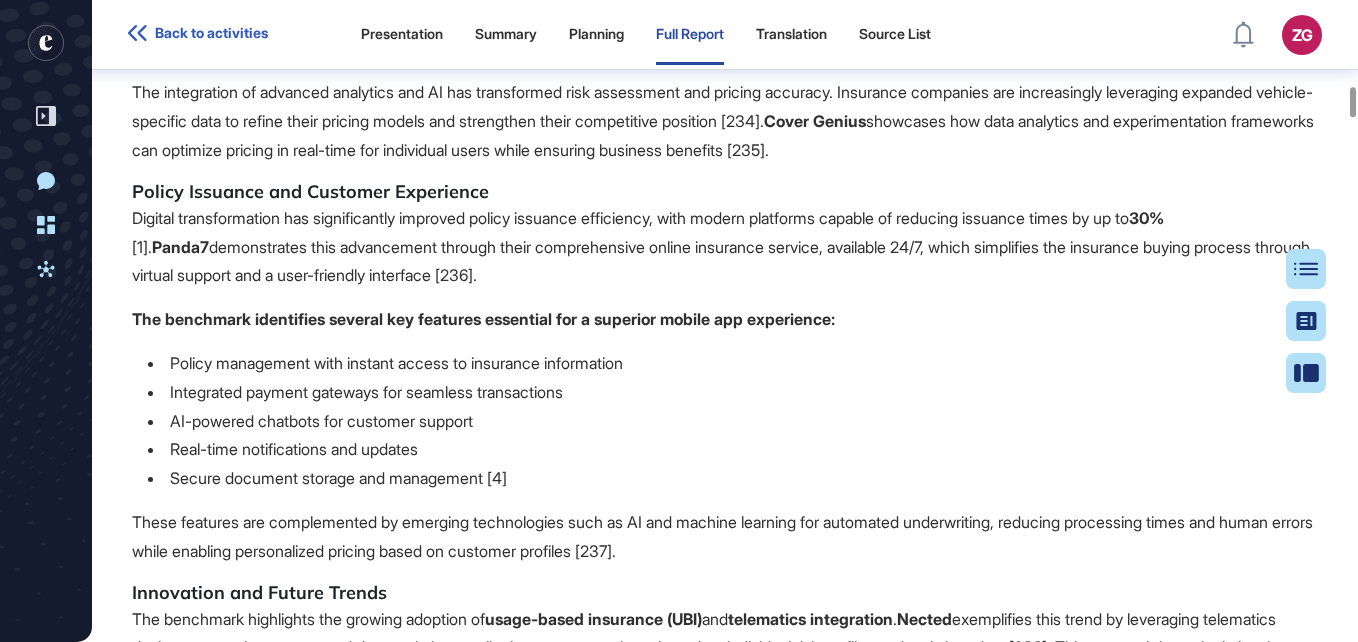 scroll, scrollTop: 30824, scrollLeft: 0, axis: vertical 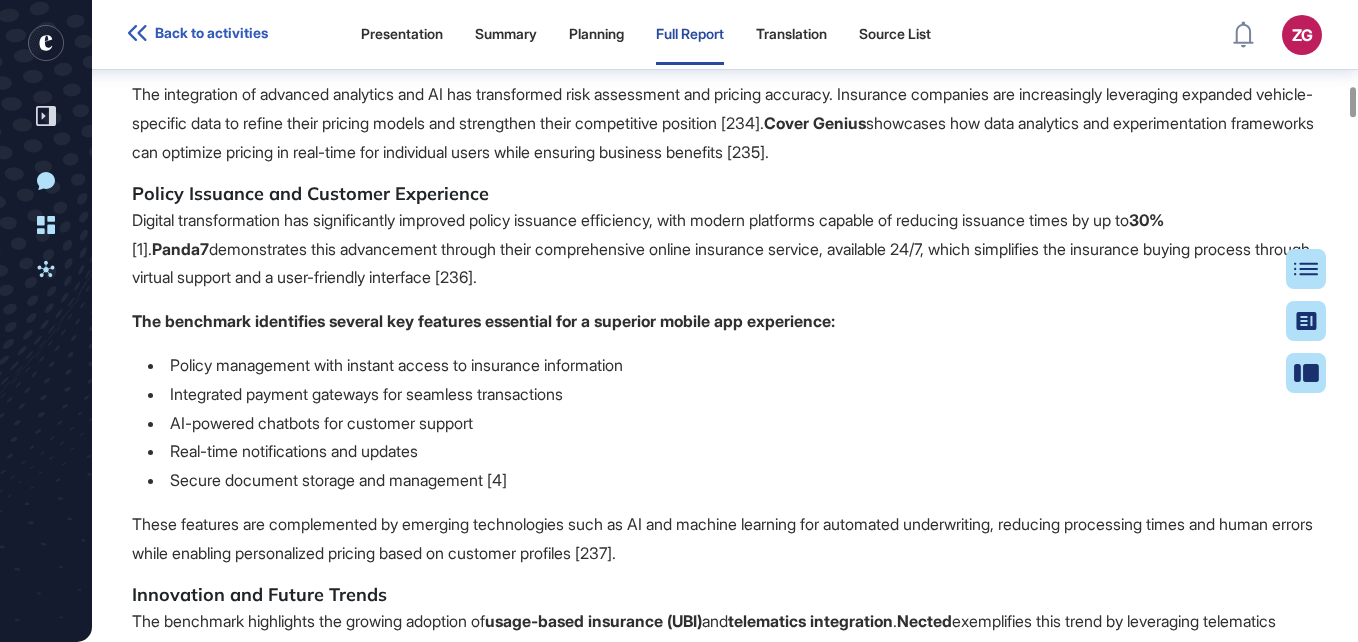 drag, startPoint x: 438, startPoint y: 302, endPoint x: 1032, endPoint y: 328, distance: 594.5687 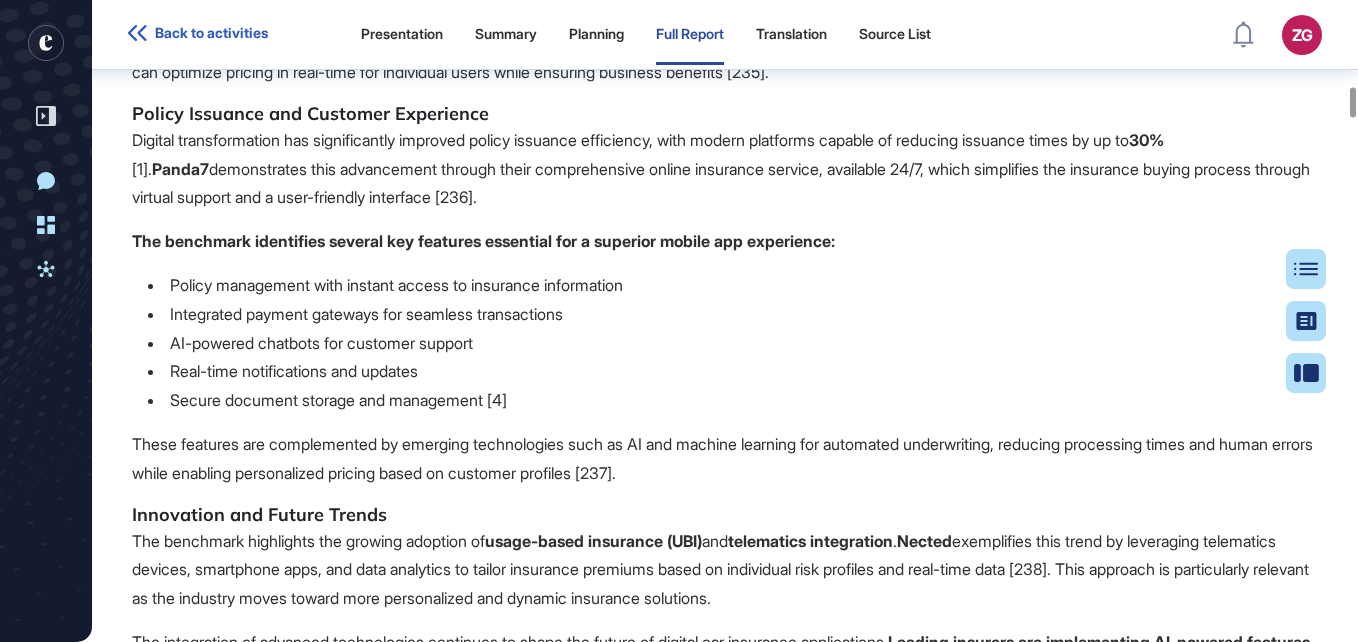 scroll, scrollTop: 30924, scrollLeft: 0, axis: vertical 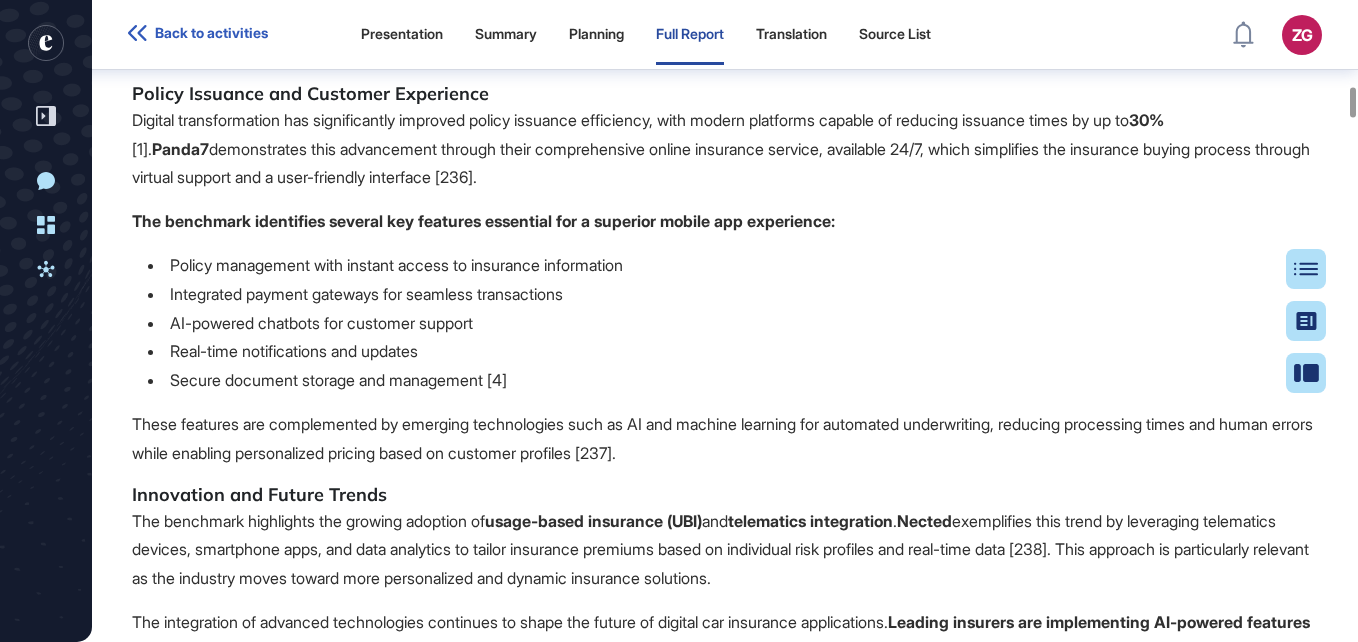 drag, startPoint x: 308, startPoint y: 280, endPoint x: 700, endPoint y: 280, distance: 392 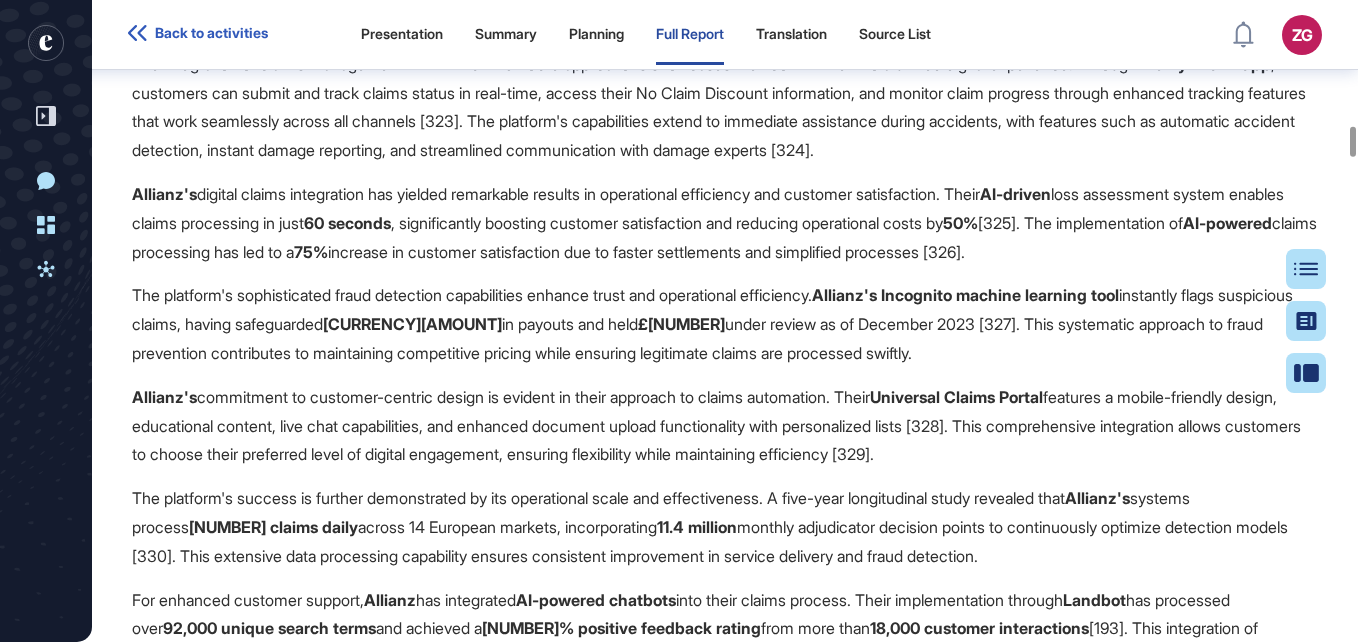 scroll, scrollTop: 45223, scrollLeft: 0, axis: vertical 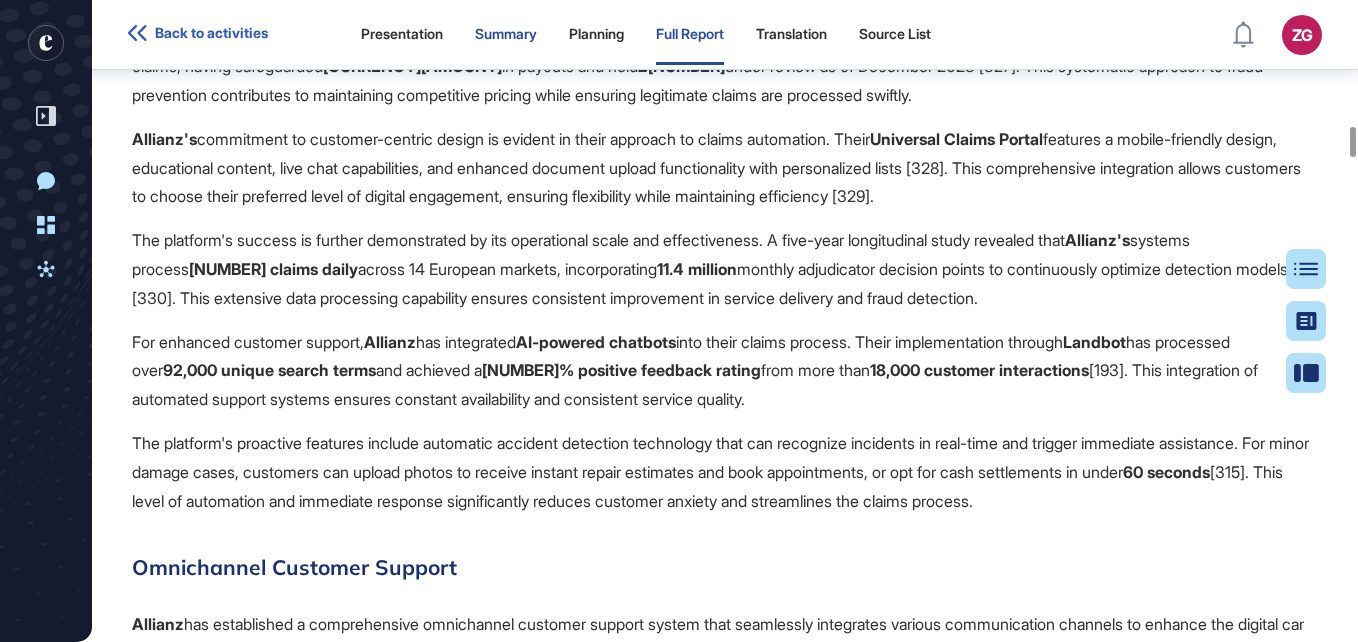 click on "Summary" at bounding box center [506, 34] 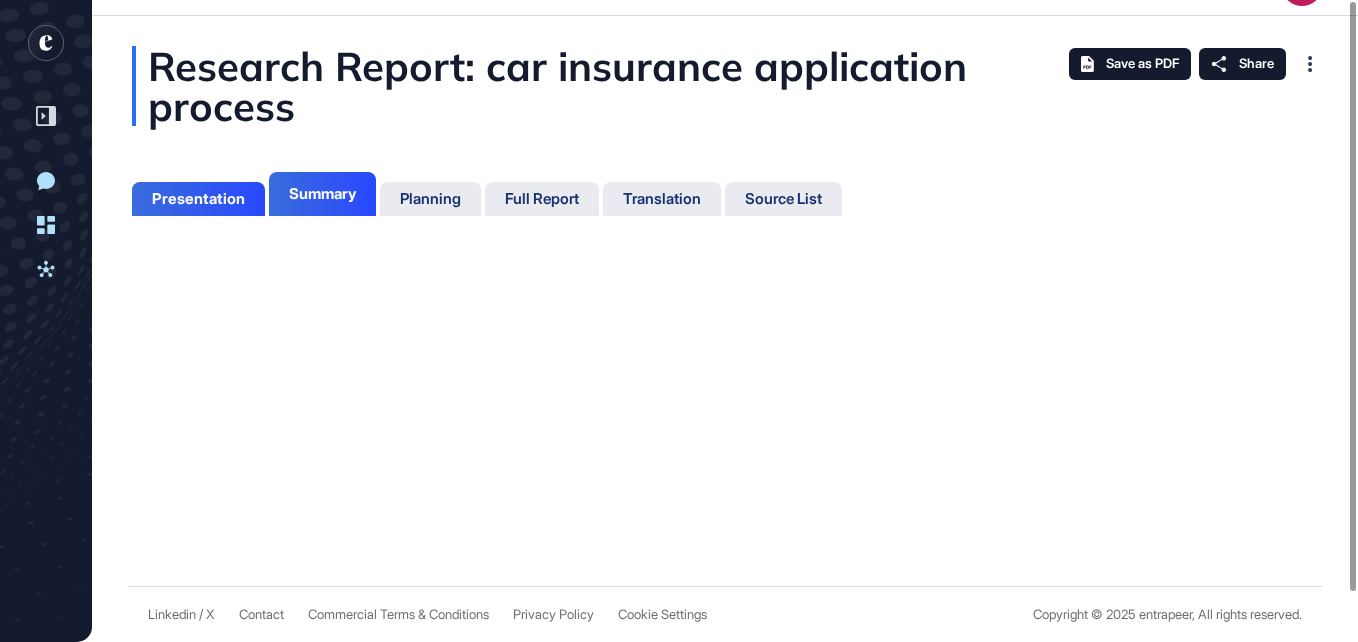 scroll, scrollTop: 1, scrollLeft: 0, axis: vertical 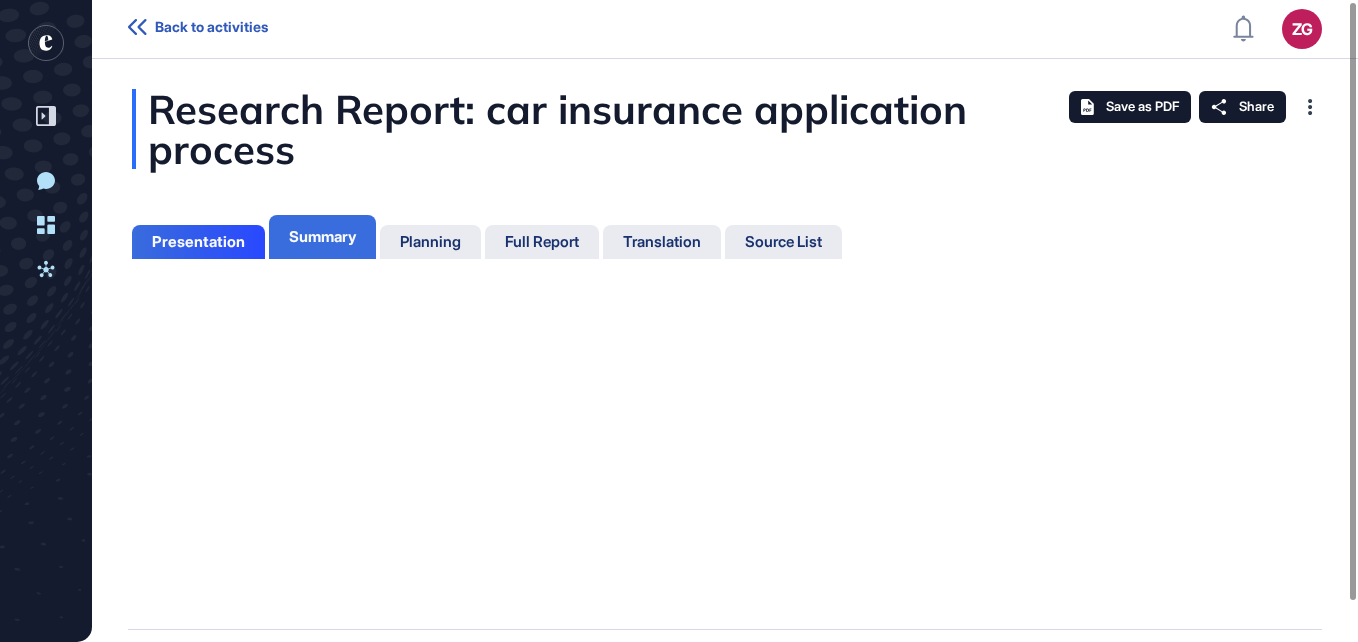 click on "Summary" at bounding box center [322, 237] 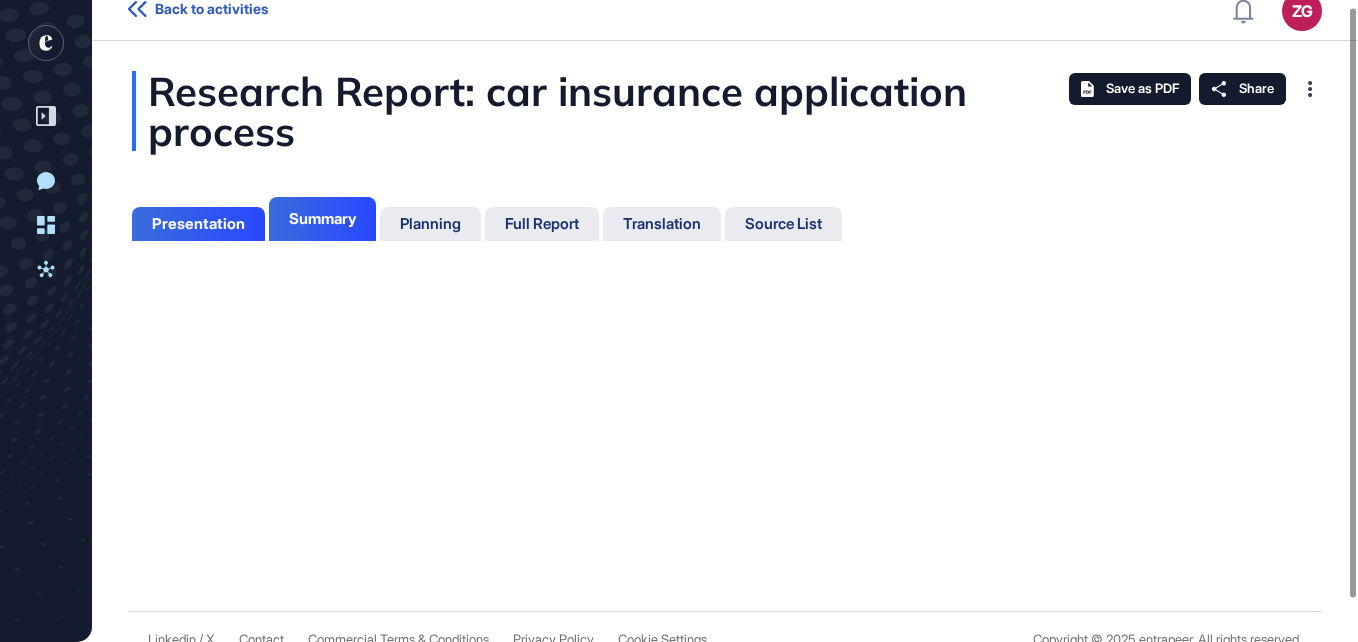 scroll, scrollTop: 0, scrollLeft: 0, axis: both 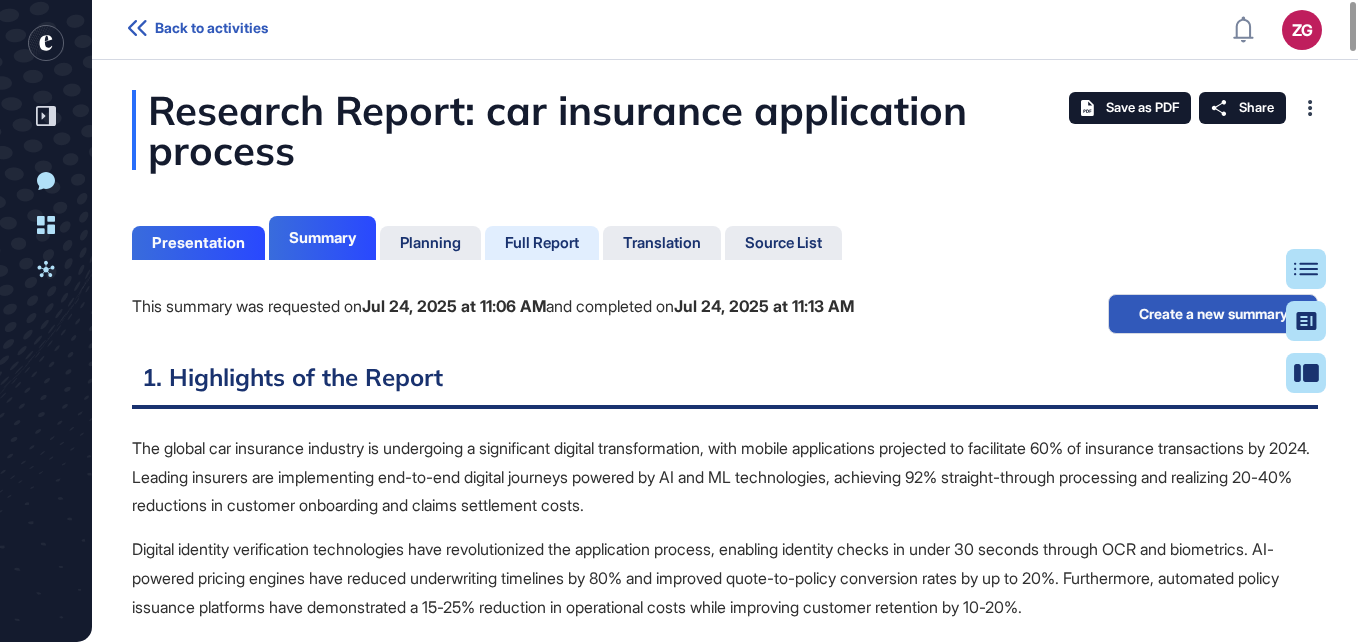 click on "Full Report" at bounding box center (542, 243) 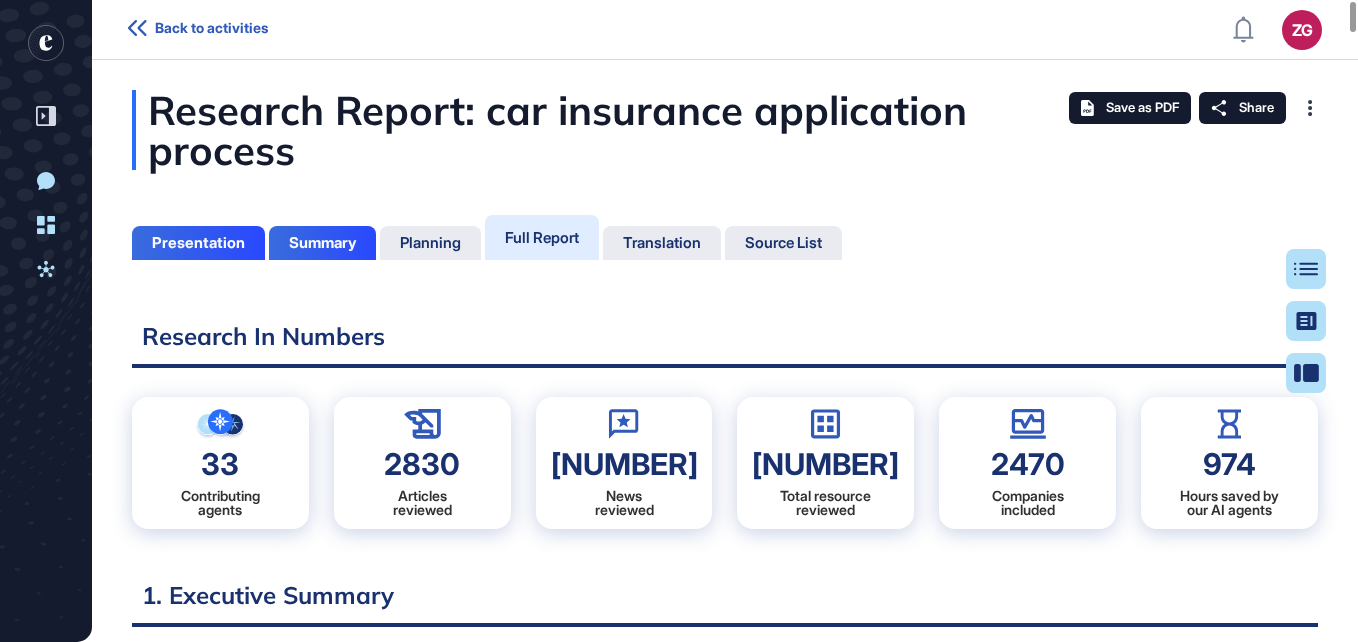 scroll, scrollTop: 9, scrollLeft: 1, axis: both 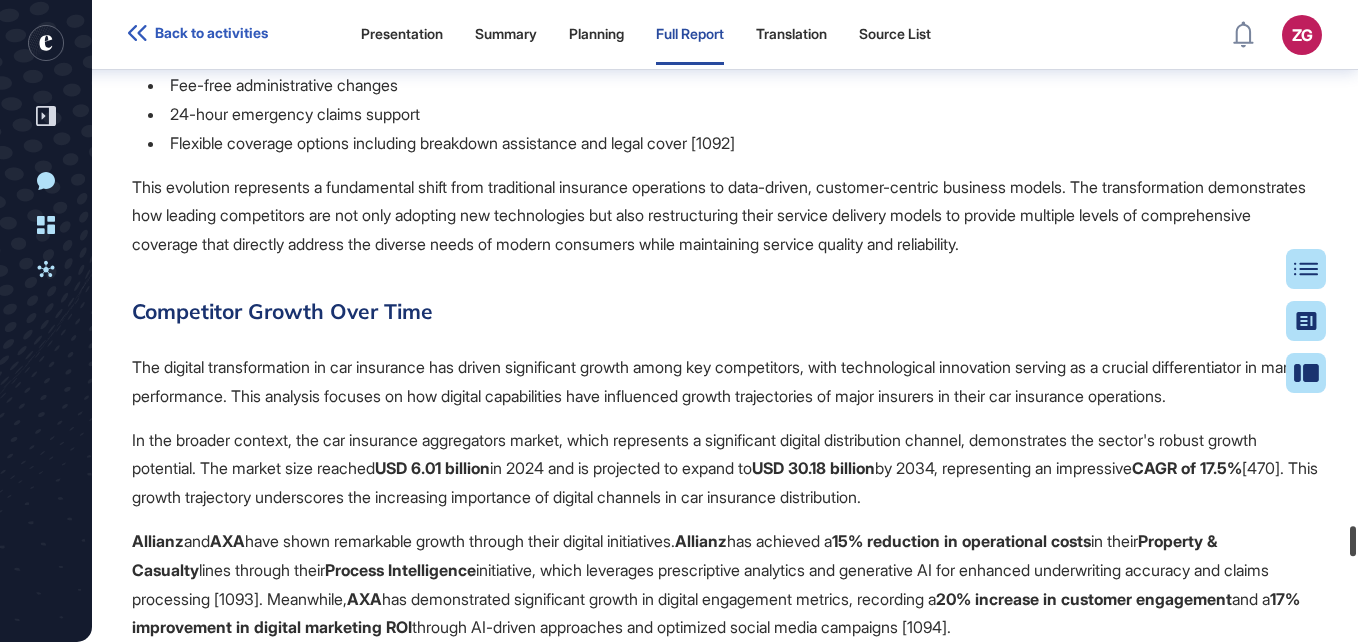 drag, startPoint x: 1353, startPoint y: 13, endPoint x: 1012, endPoint y: 421, distance: 531.73773 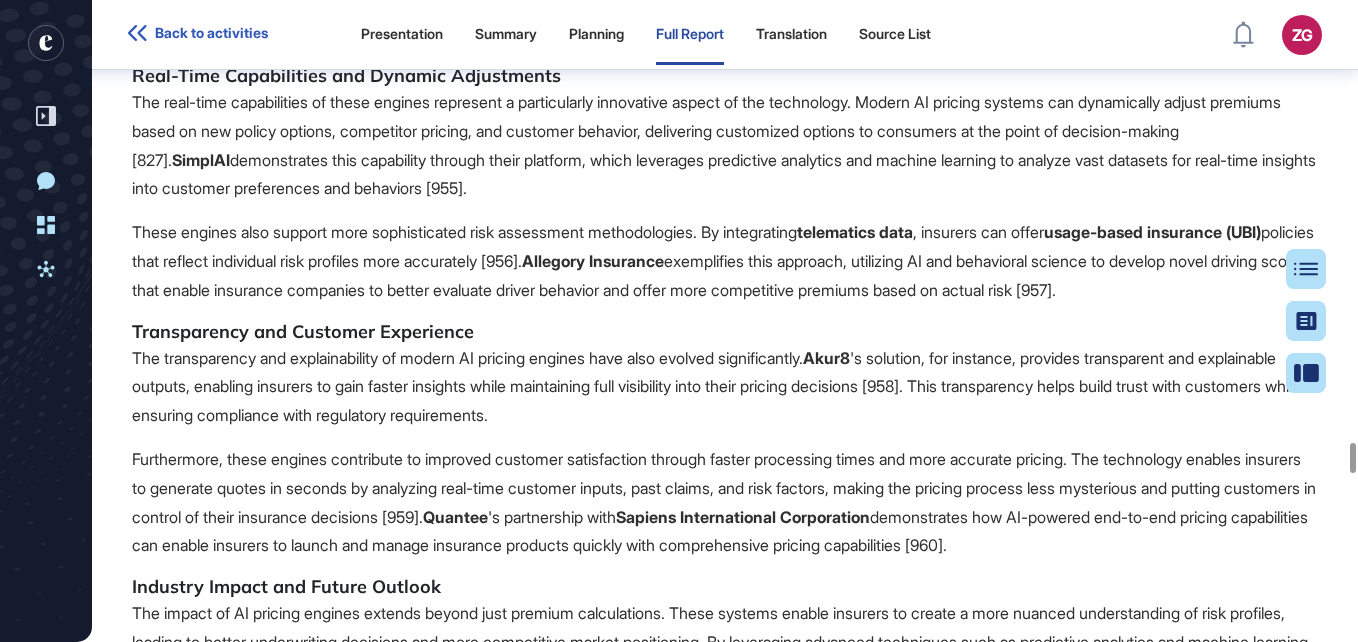 scroll, scrollTop: 159624, scrollLeft: 0, axis: vertical 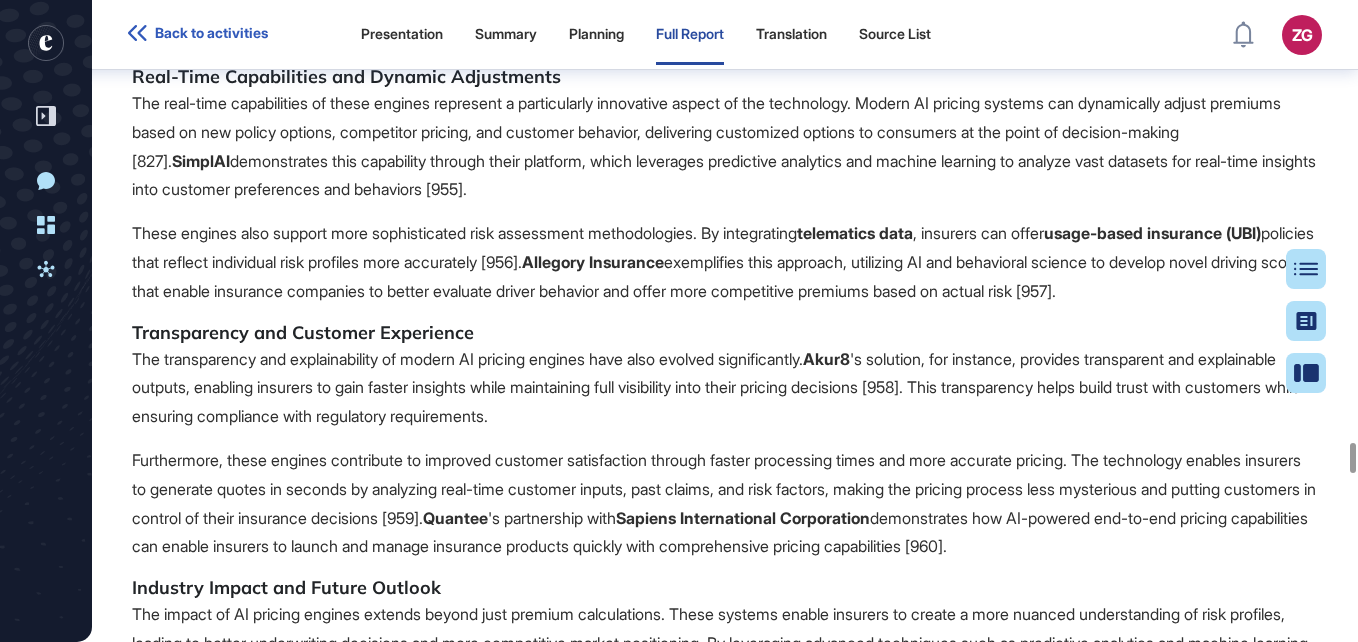 click on "Digital Identity Verification Platforms  are sophisticated systems designed to confirm an individual's identity in an online environment by analyzing personal data, online identifiers, and biometric information [931]. In the context of digital car insurance applications, these platforms play a key role in fraud prevention and regulatory compliance while supporting a seamless customer onboarding experience [931]." at bounding box center [725, -154224] 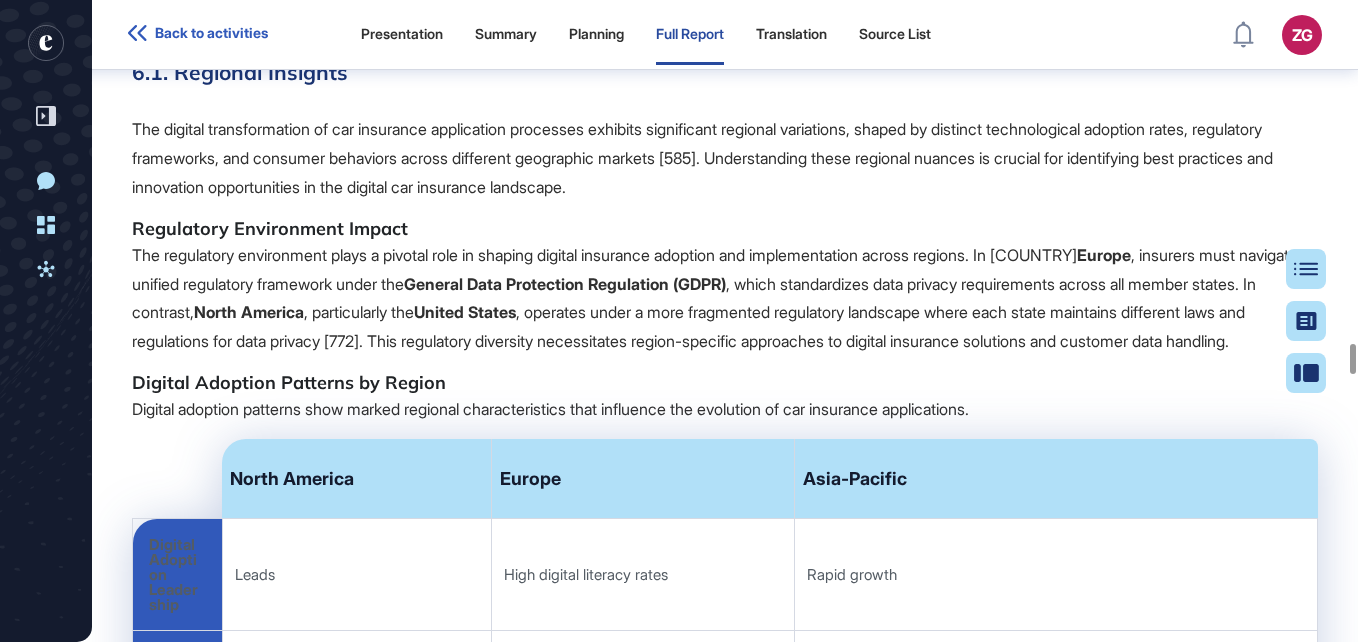 scroll, scrollTop: 123808, scrollLeft: 0, axis: vertical 